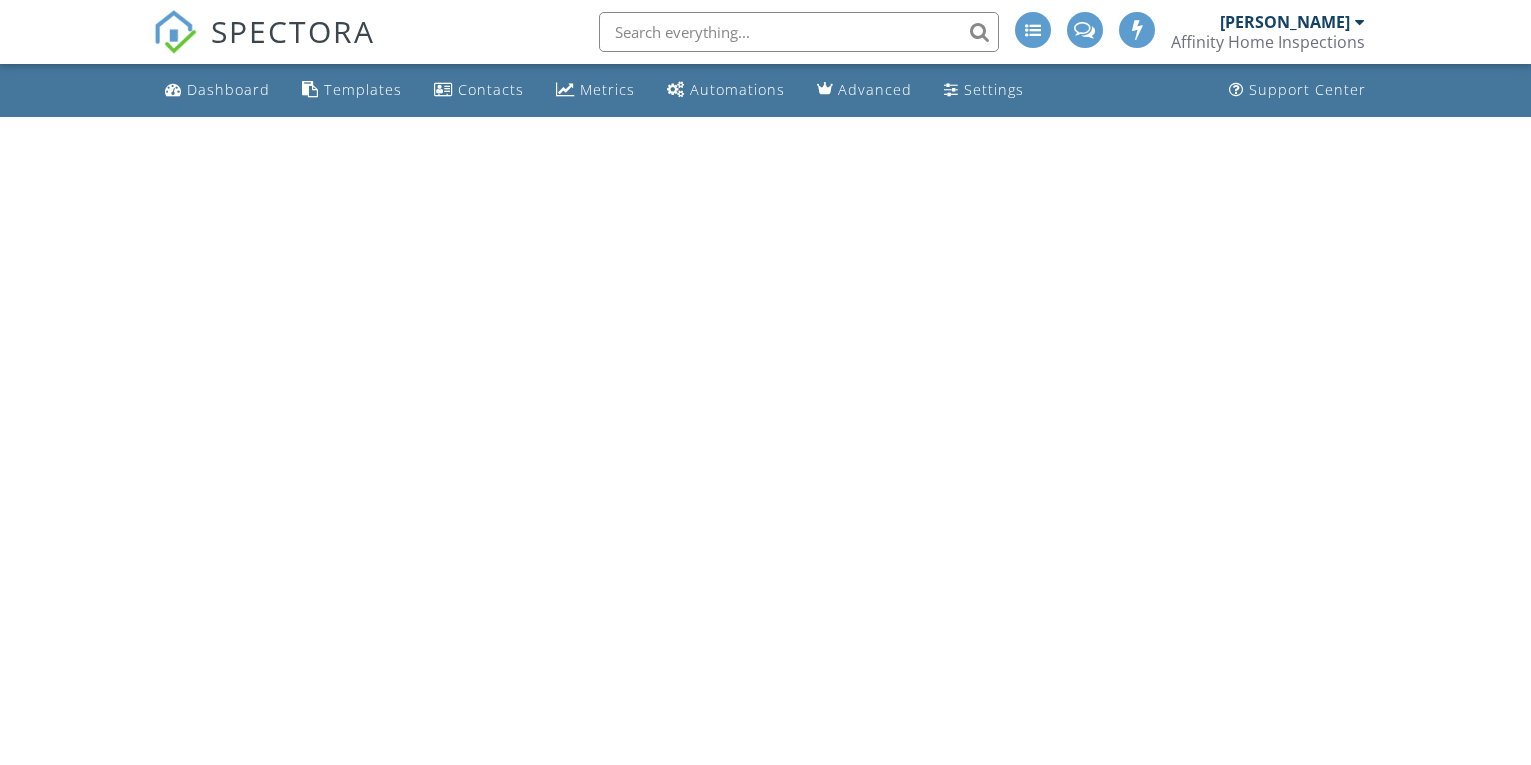 scroll, scrollTop: 0, scrollLeft: 0, axis: both 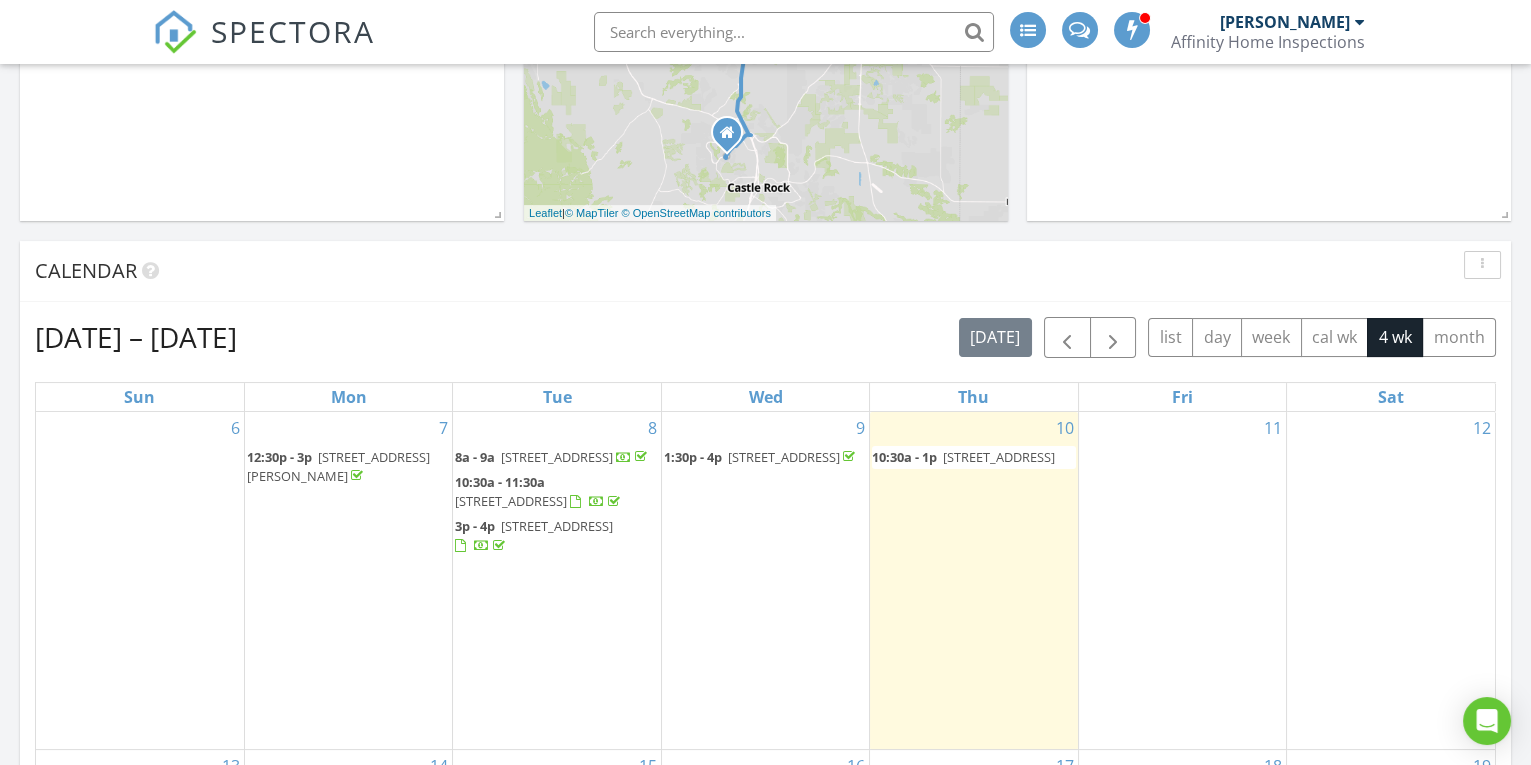 click on "1552 S Fairplay Way, Aurora 80012" at bounding box center (999, 457) 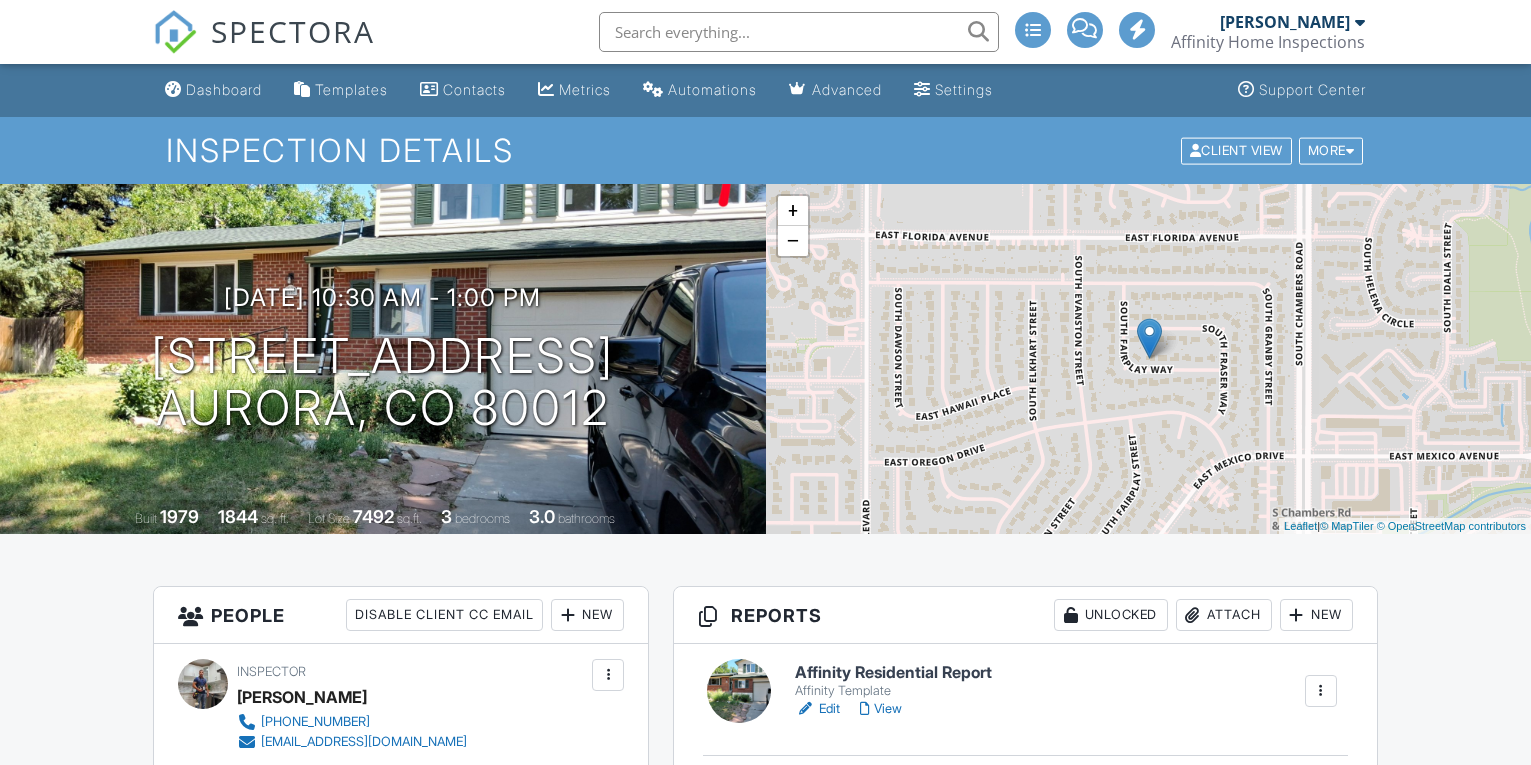 scroll, scrollTop: 0, scrollLeft: 0, axis: both 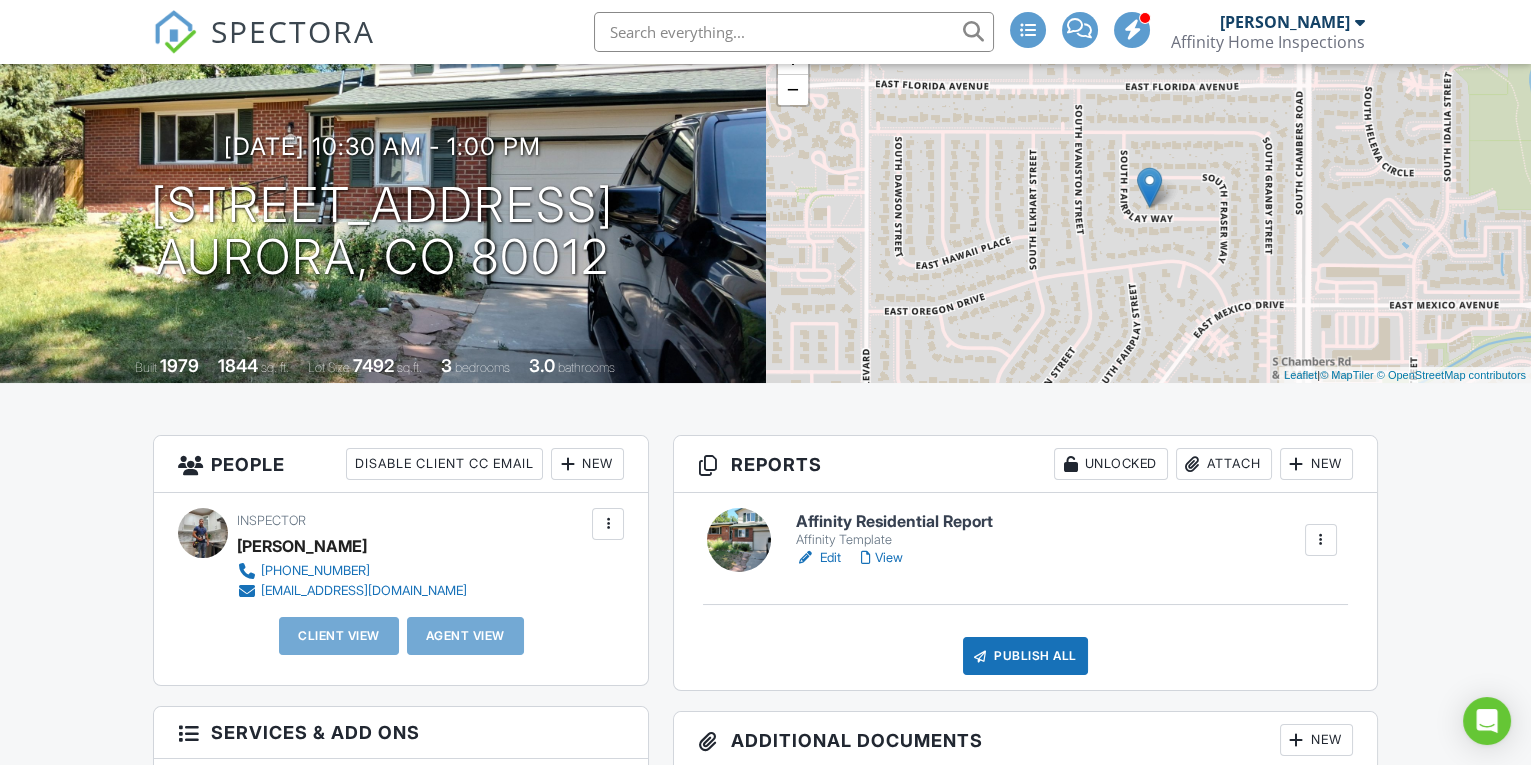 click on "Edit" at bounding box center (817, 558) 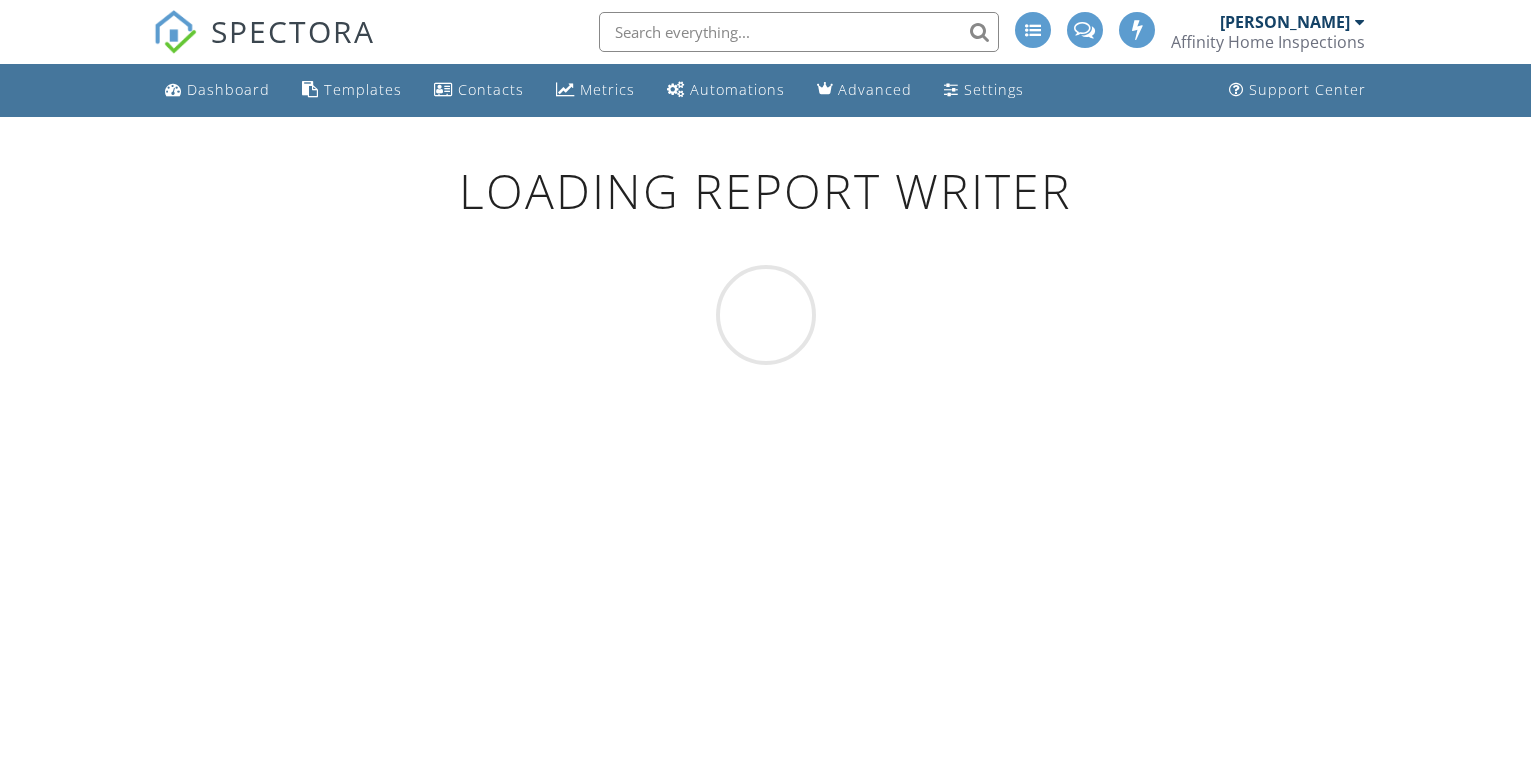 scroll, scrollTop: 0, scrollLeft: 0, axis: both 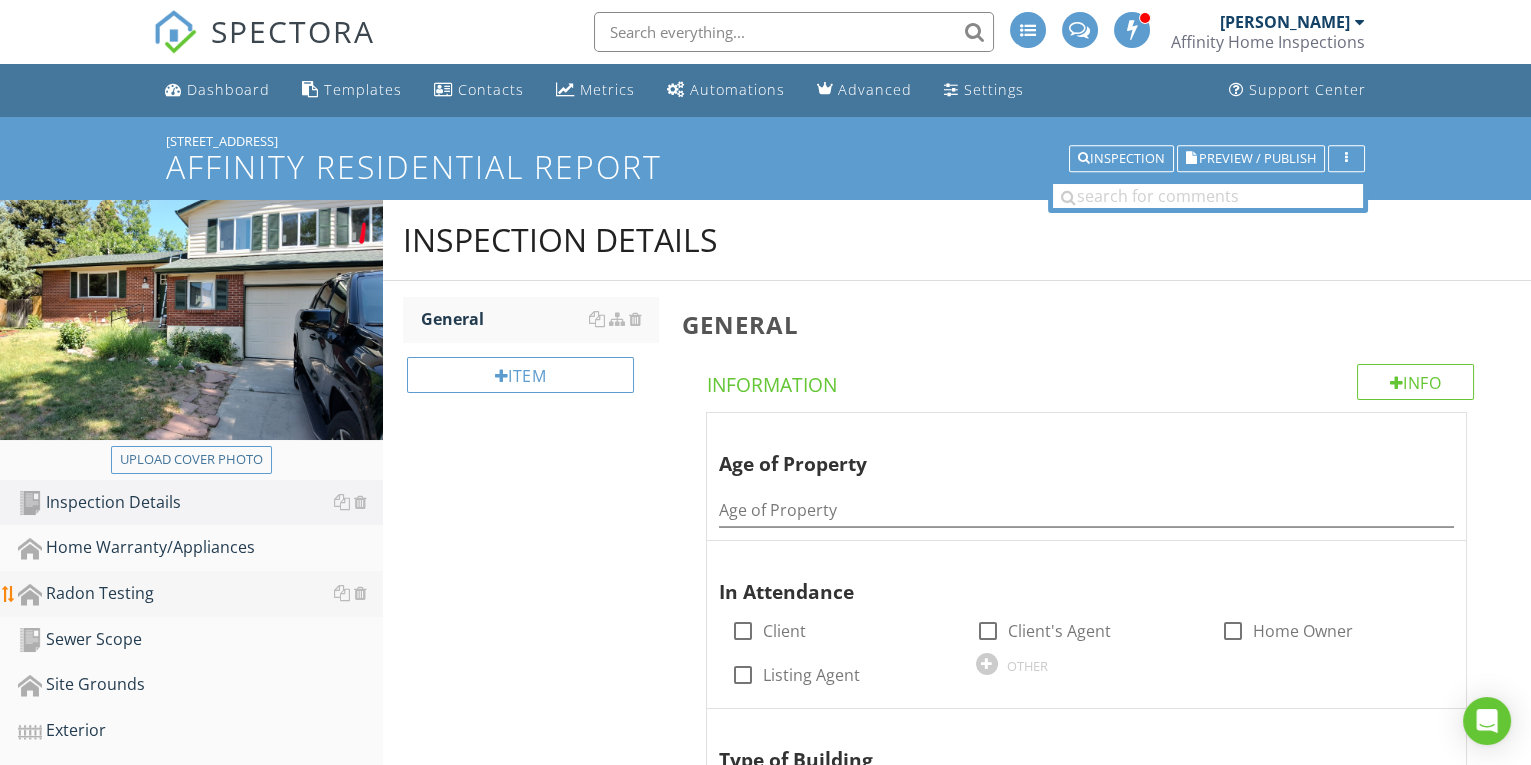 click on "Radon Testing" at bounding box center [200, 594] 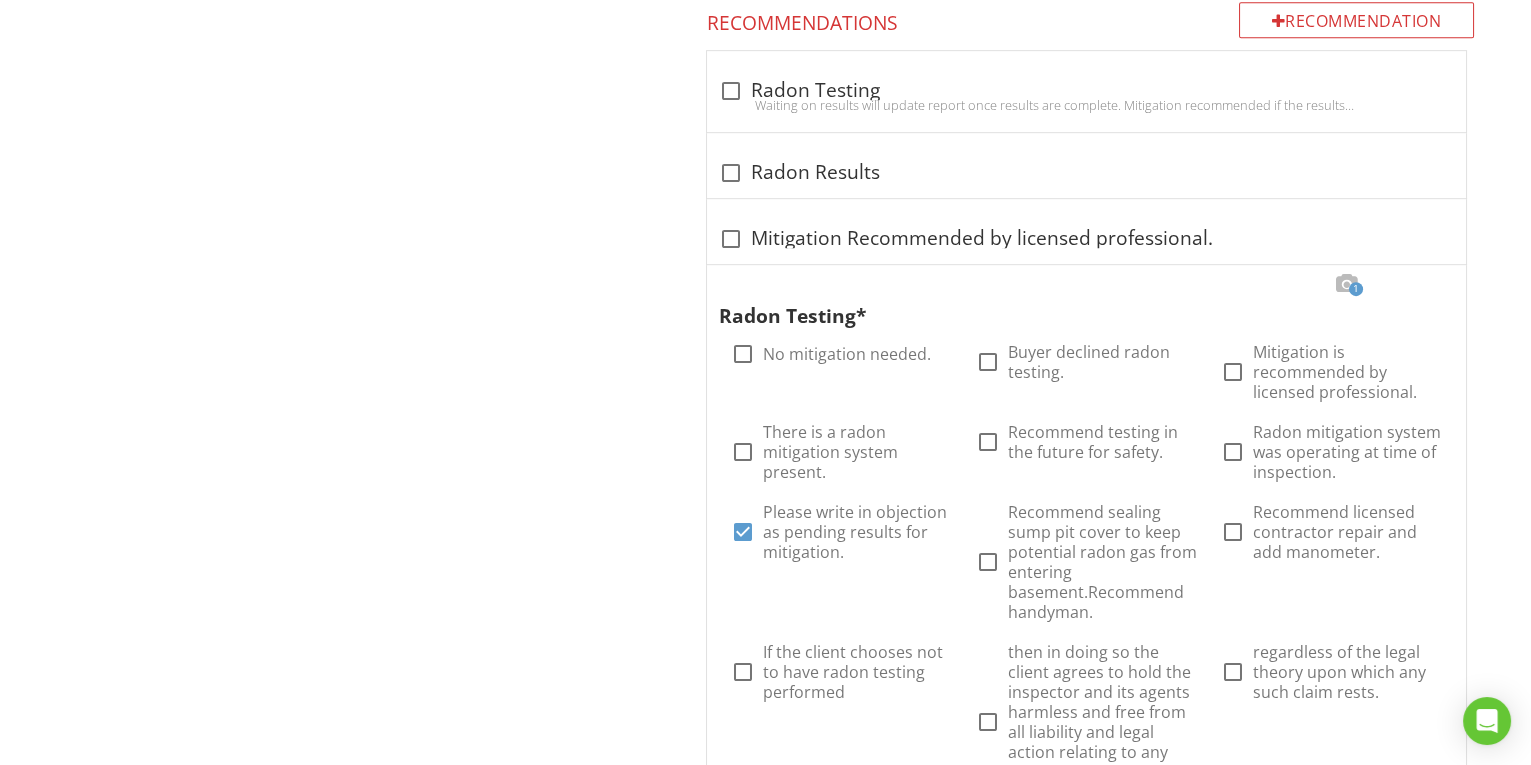 scroll, scrollTop: 2424, scrollLeft: 0, axis: vertical 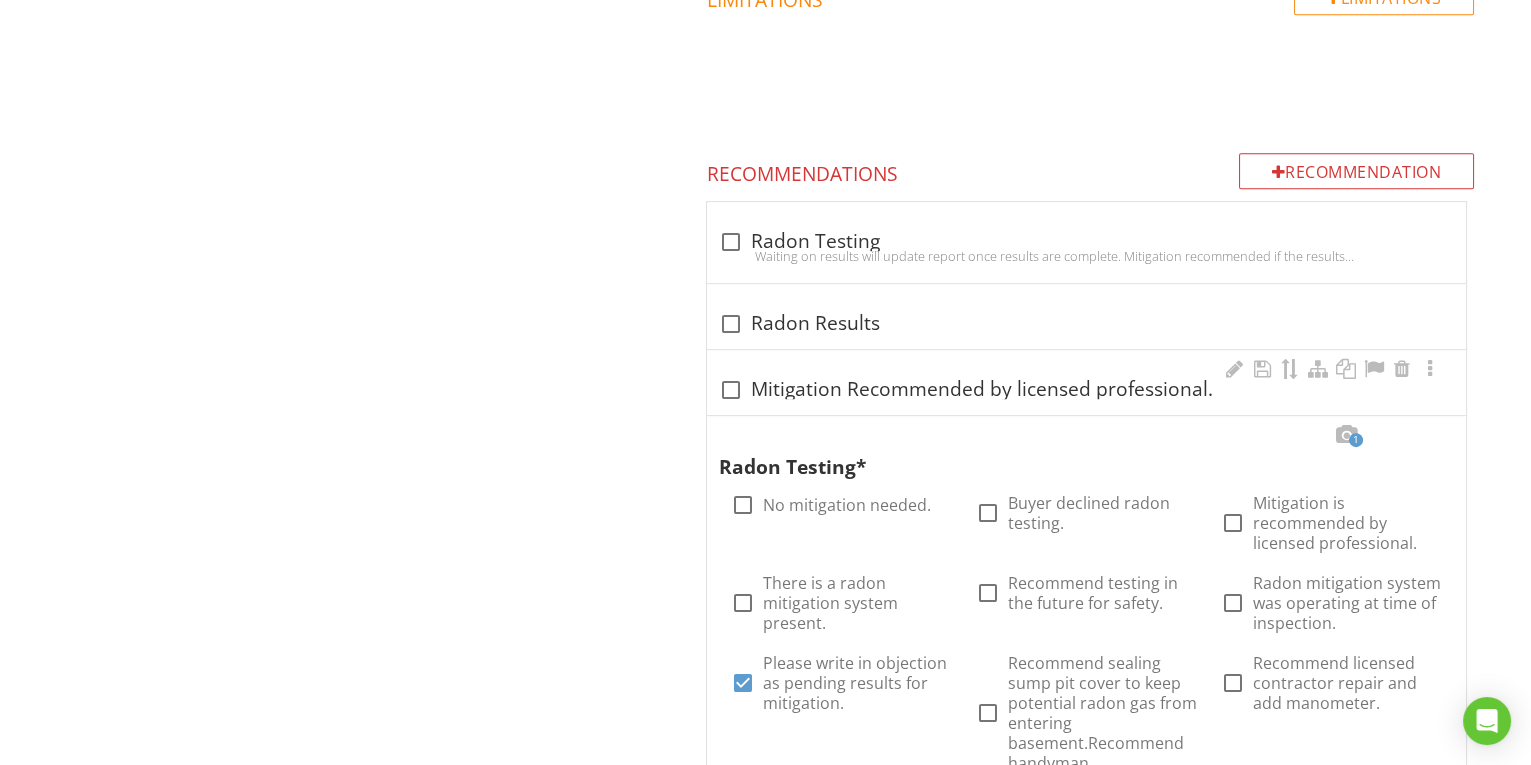 click on "check_box_outline_blank
Mitigation Recommended by licensed professional." at bounding box center (1086, 390) 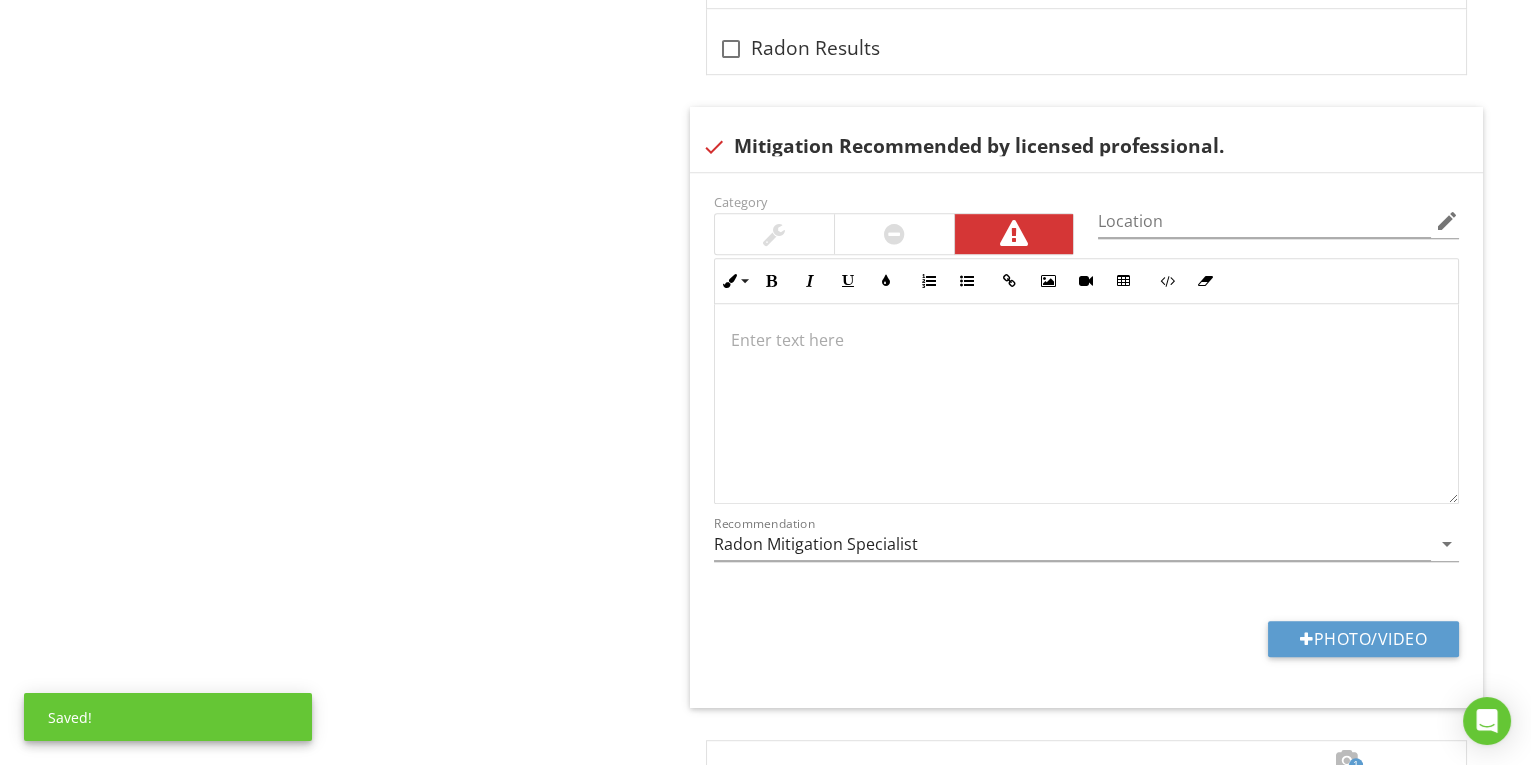 scroll, scrollTop: 2727, scrollLeft: 0, axis: vertical 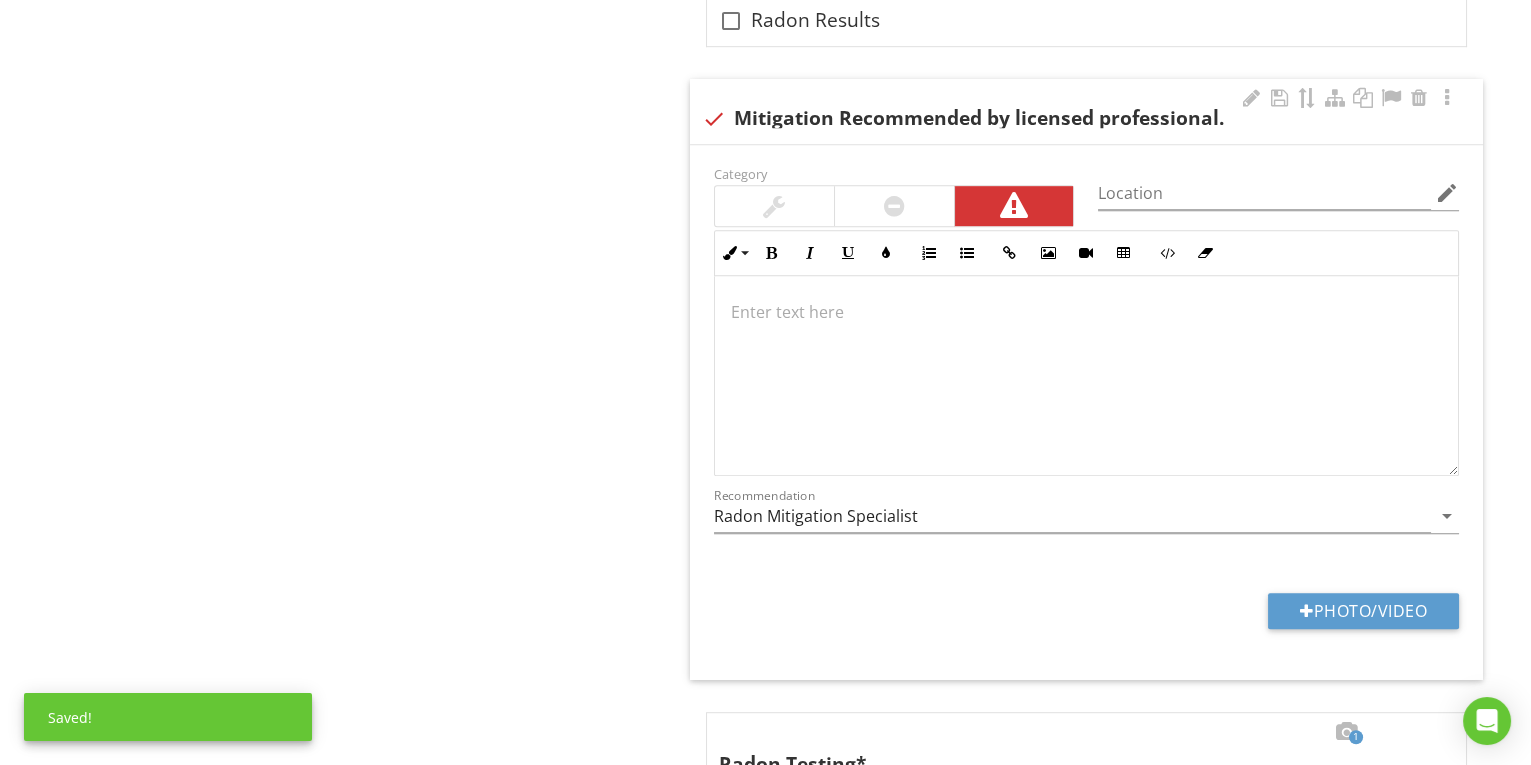 click at bounding box center [1086, 312] 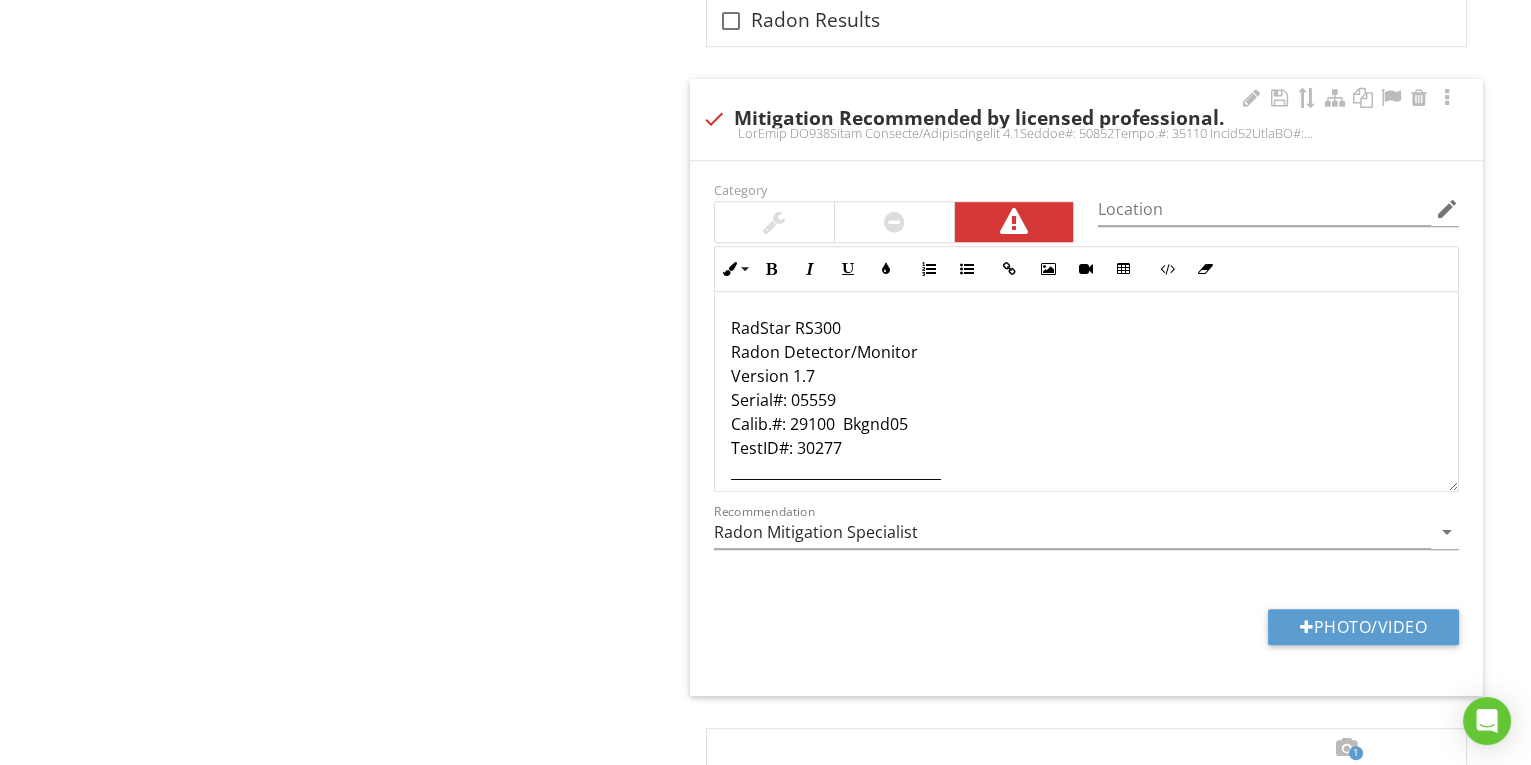 scroll, scrollTop: 1357, scrollLeft: 0, axis: vertical 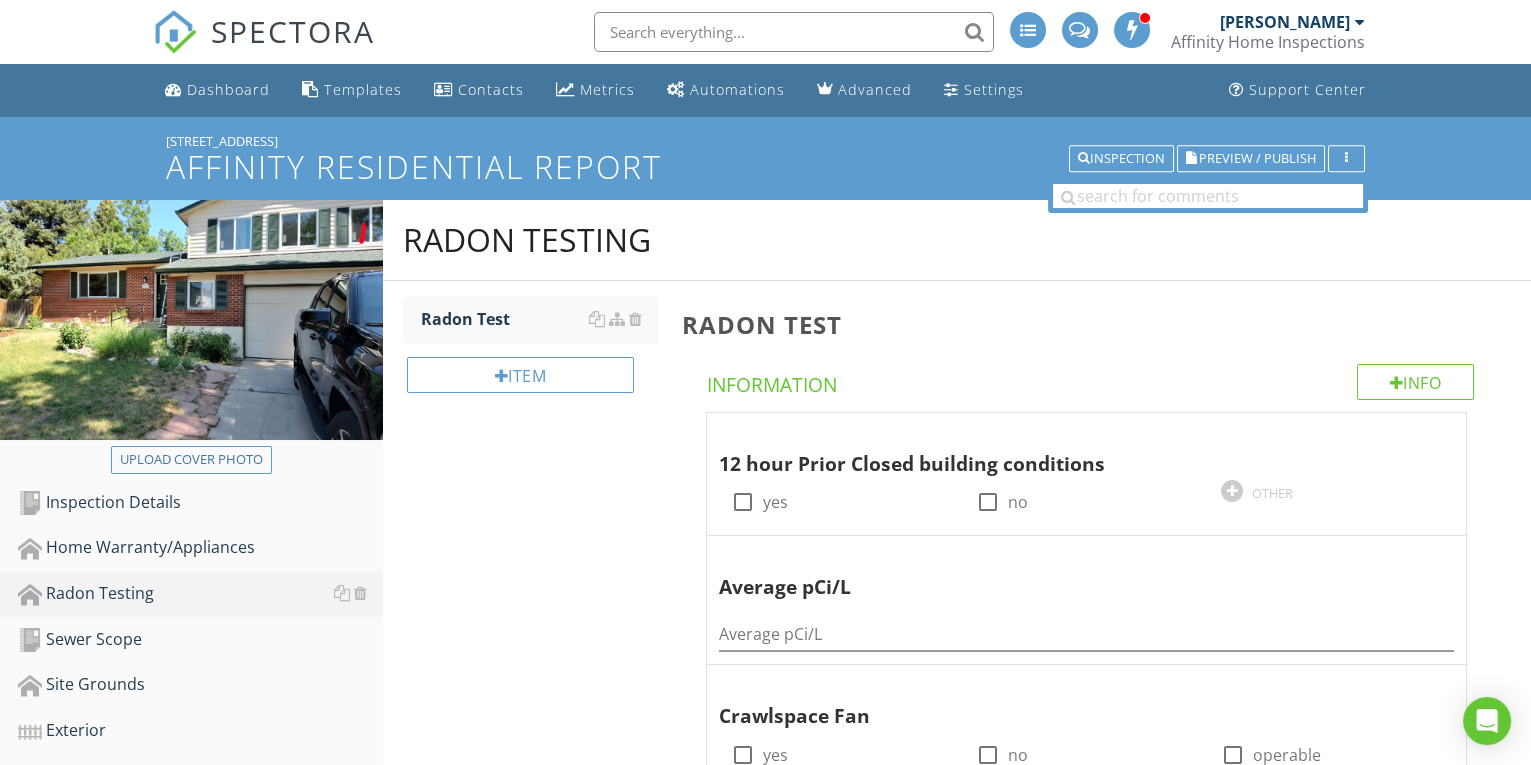 click on "SPECTORA" at bounding box center (293, 31) 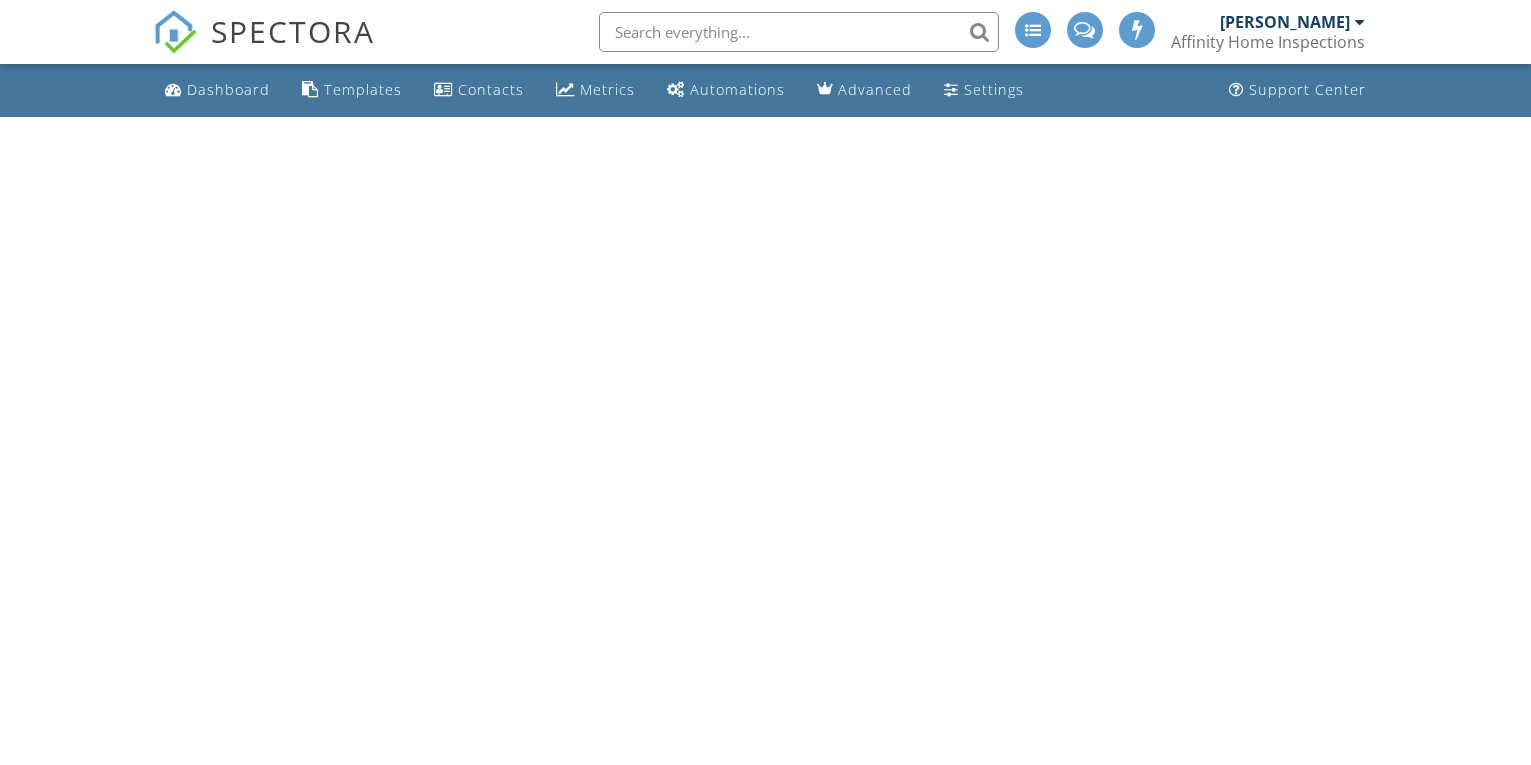 scroll, scrollTop: 0, scrollLeft: 0, axis: both 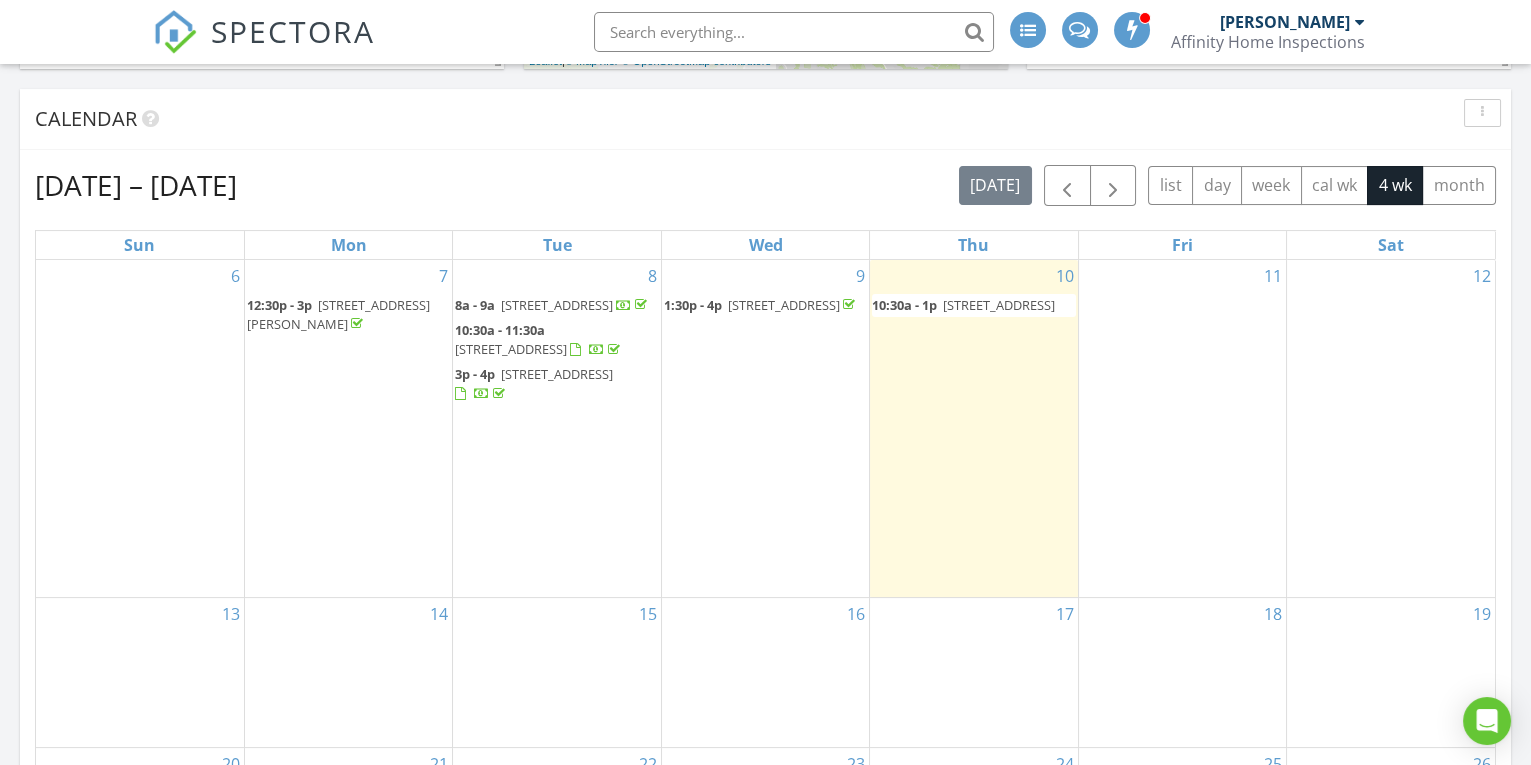 click on "2449 Linden St, Longmont 80501" at bounding box center (511, 349) 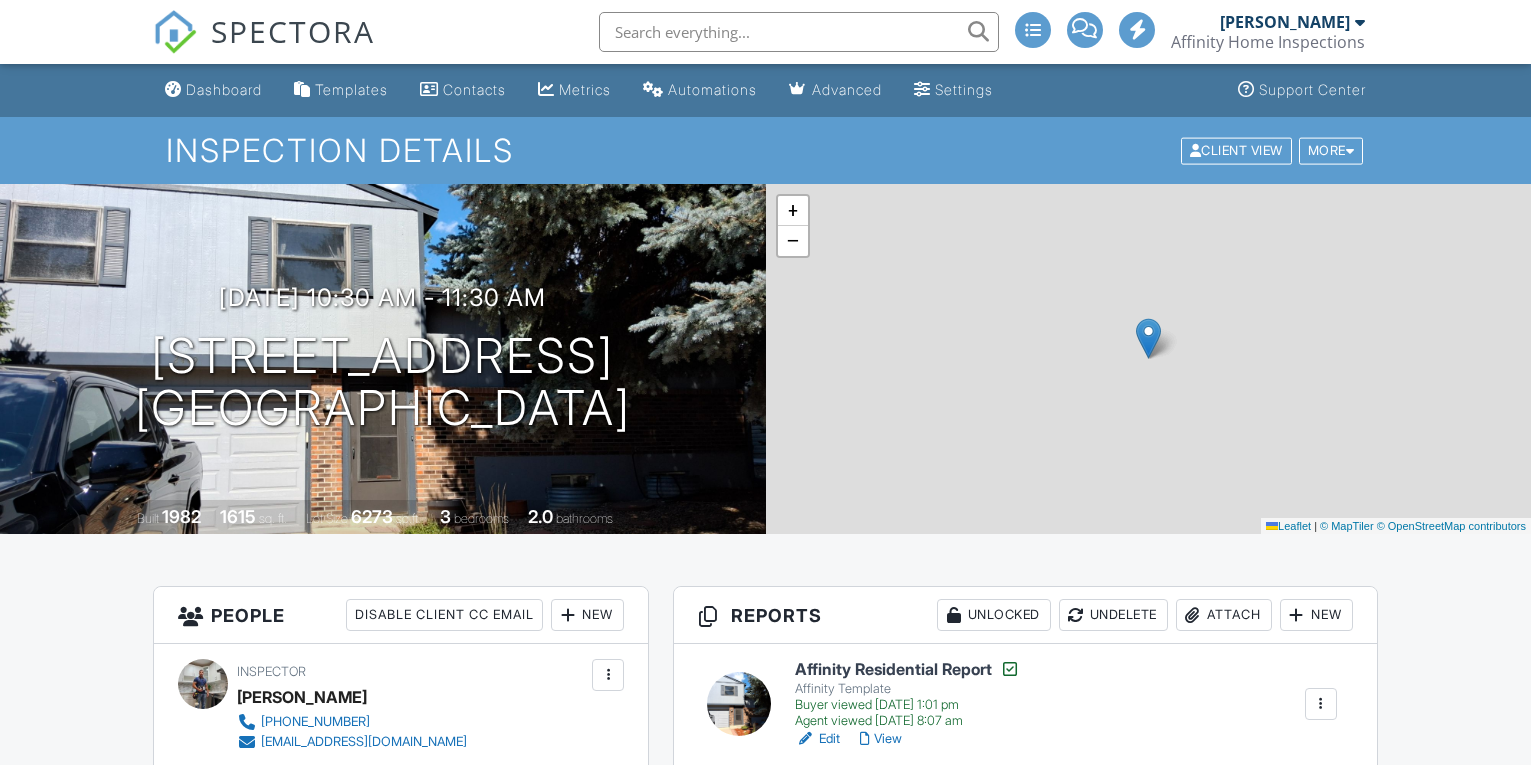 scroll, scrollTop: 0, scrollLeft: 0, axis: both 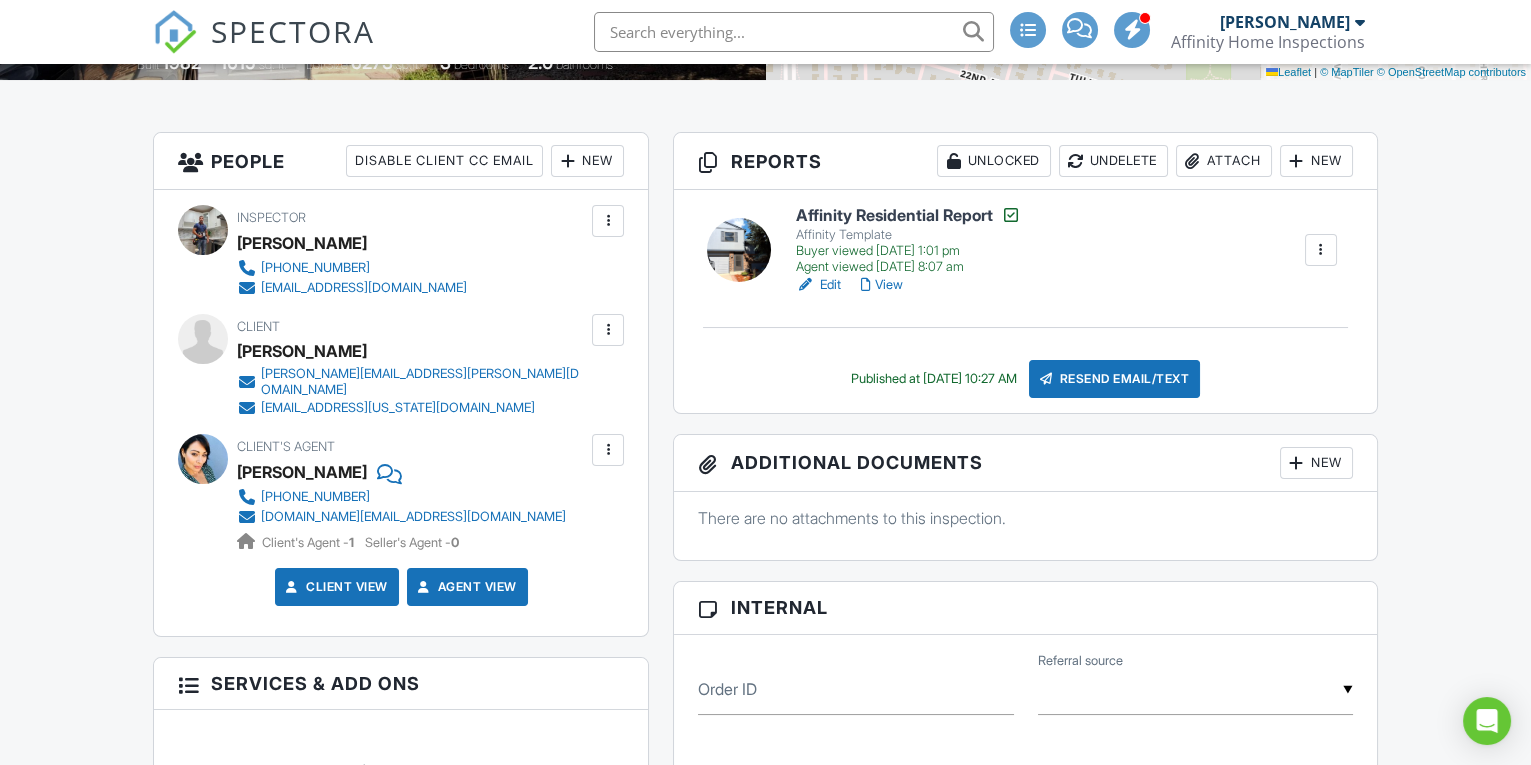 click on "Edit" at bounding box center (817, 285) 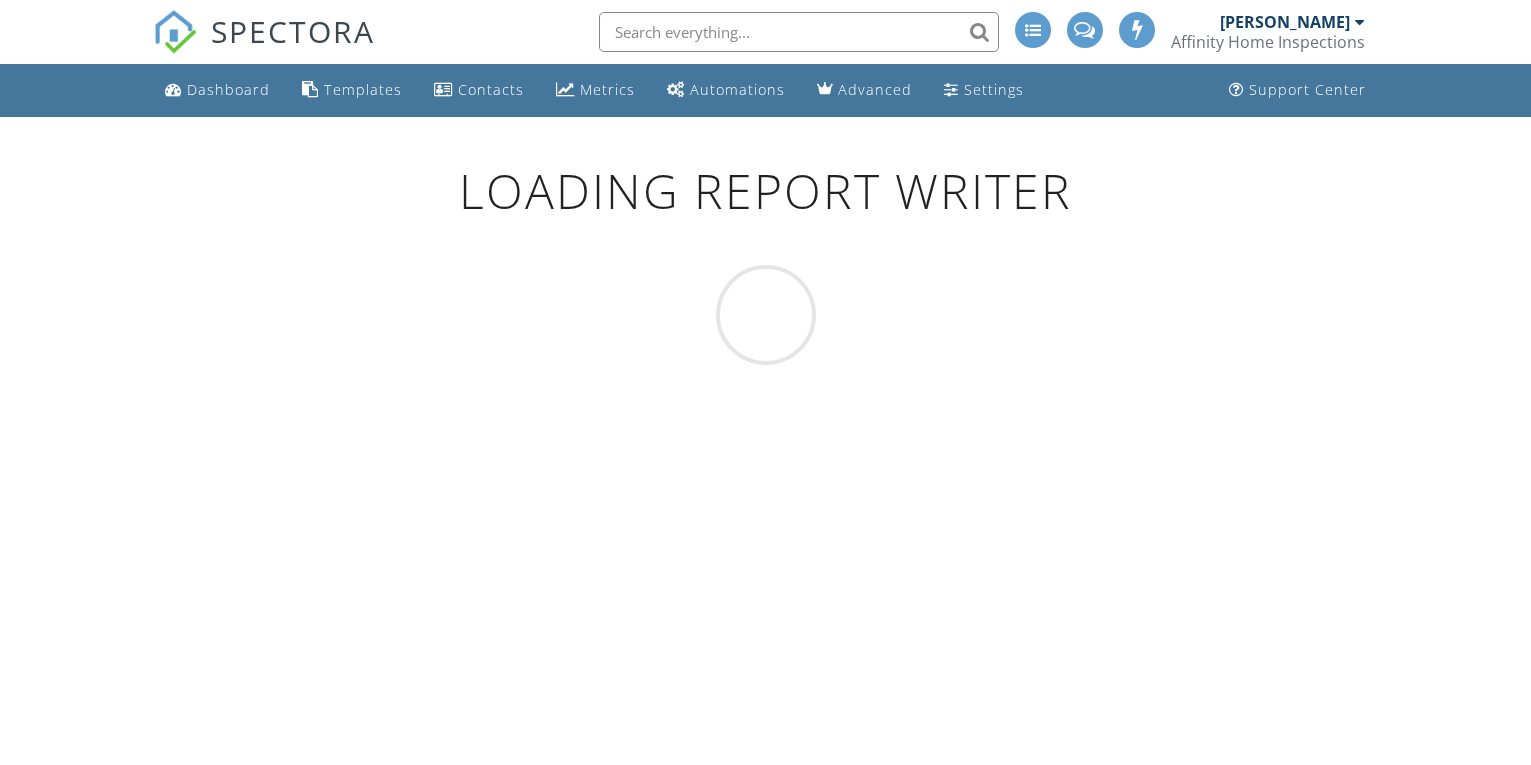 scroll, scrollTop: 0, scrollLeft: 0, axis: both 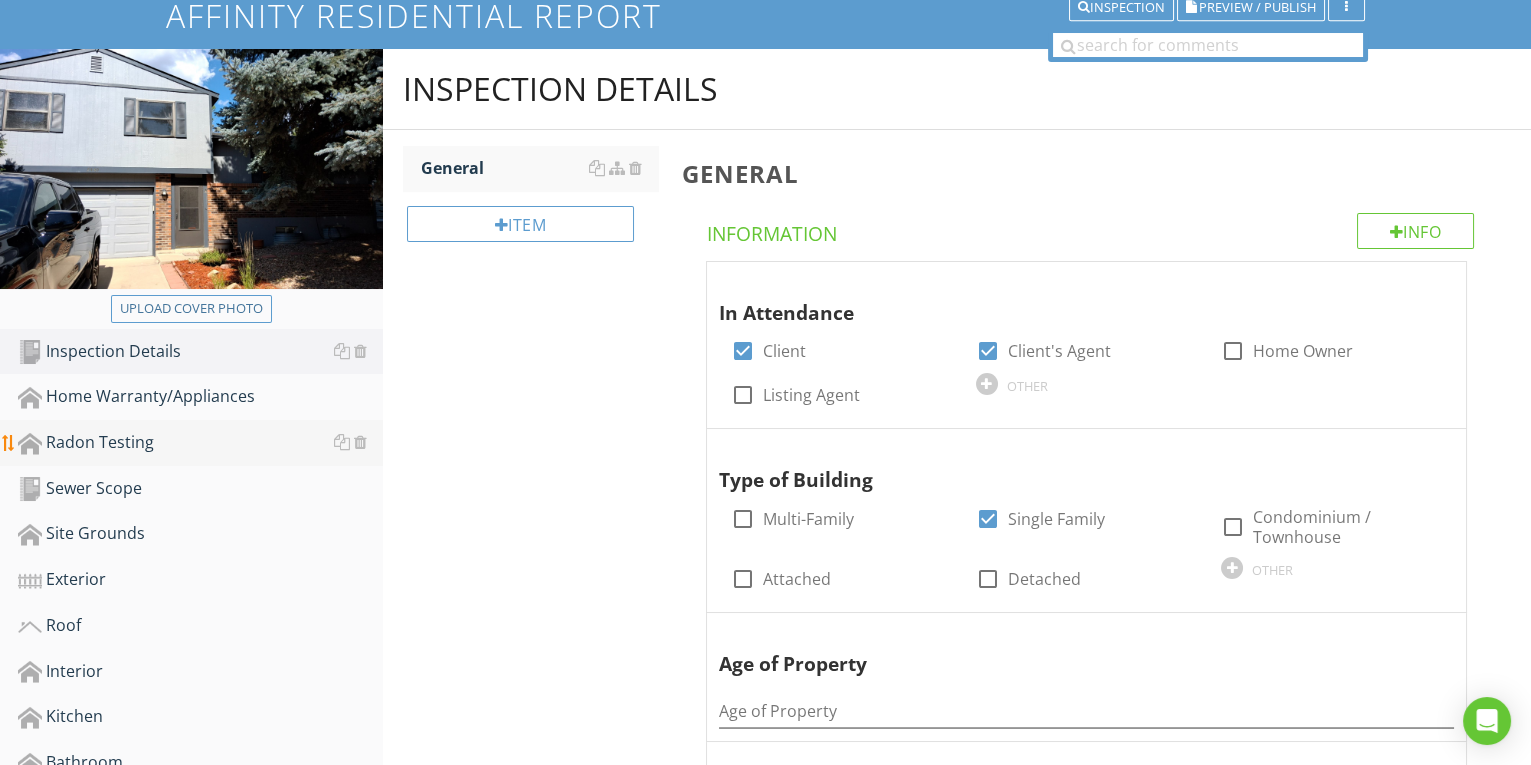 click on "Radon Testing" at bounding box center [200, 443] 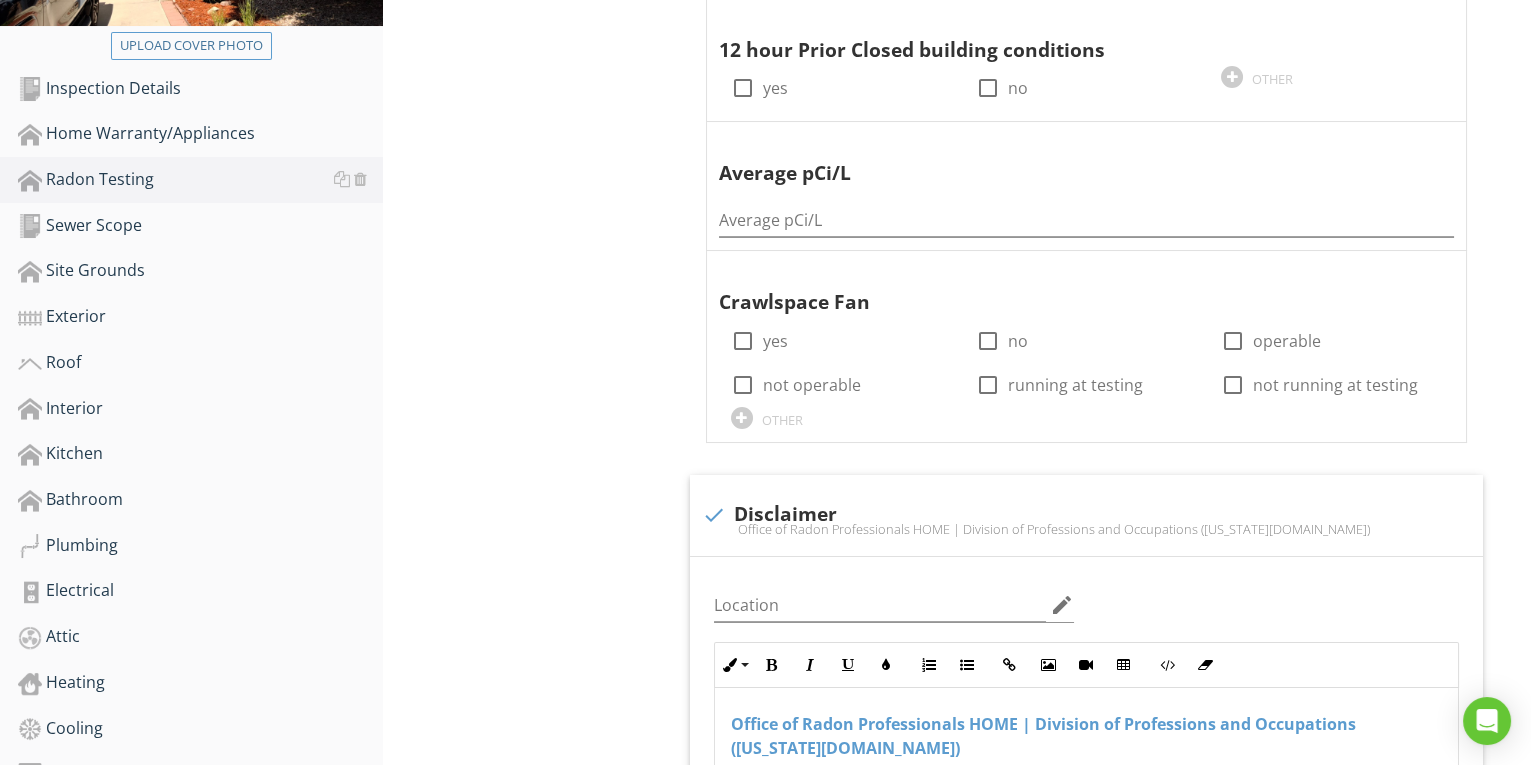 scroll, scrollTop: 151, scrollLeft: 0, axis: vertical 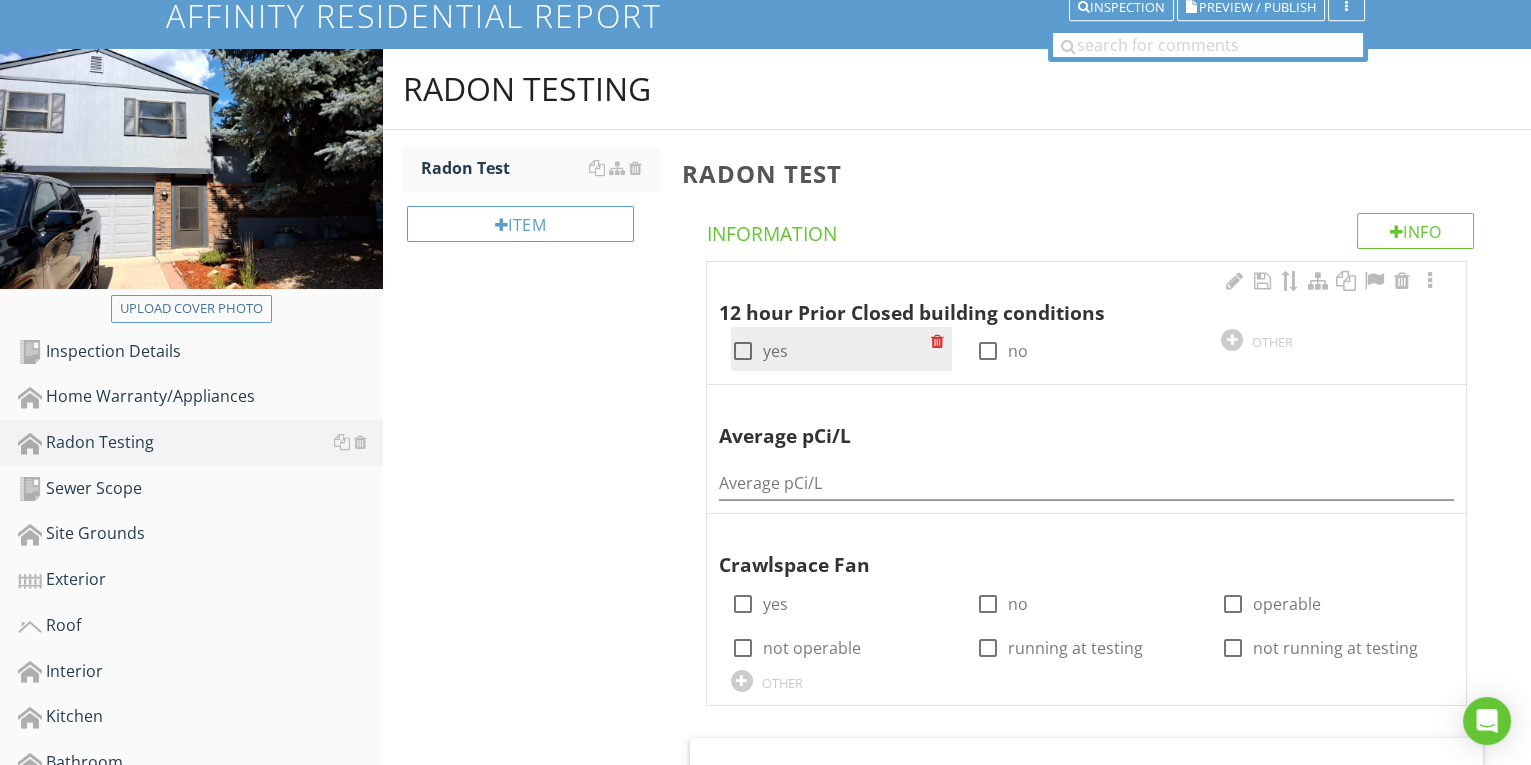 click at bounding box center [743, 351] 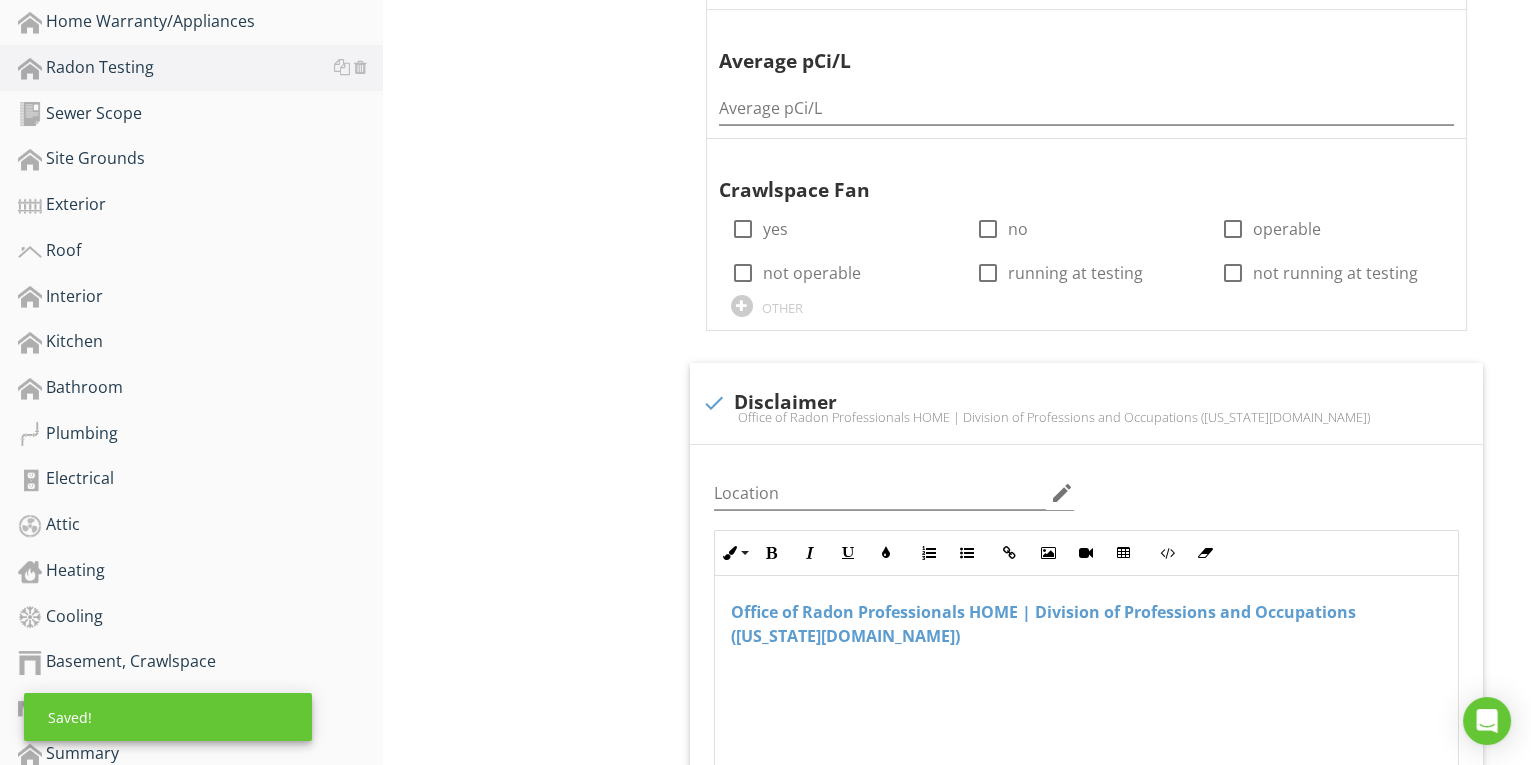 scroll, scrollTop: 606, scrollLeft: 0, axis: vertical 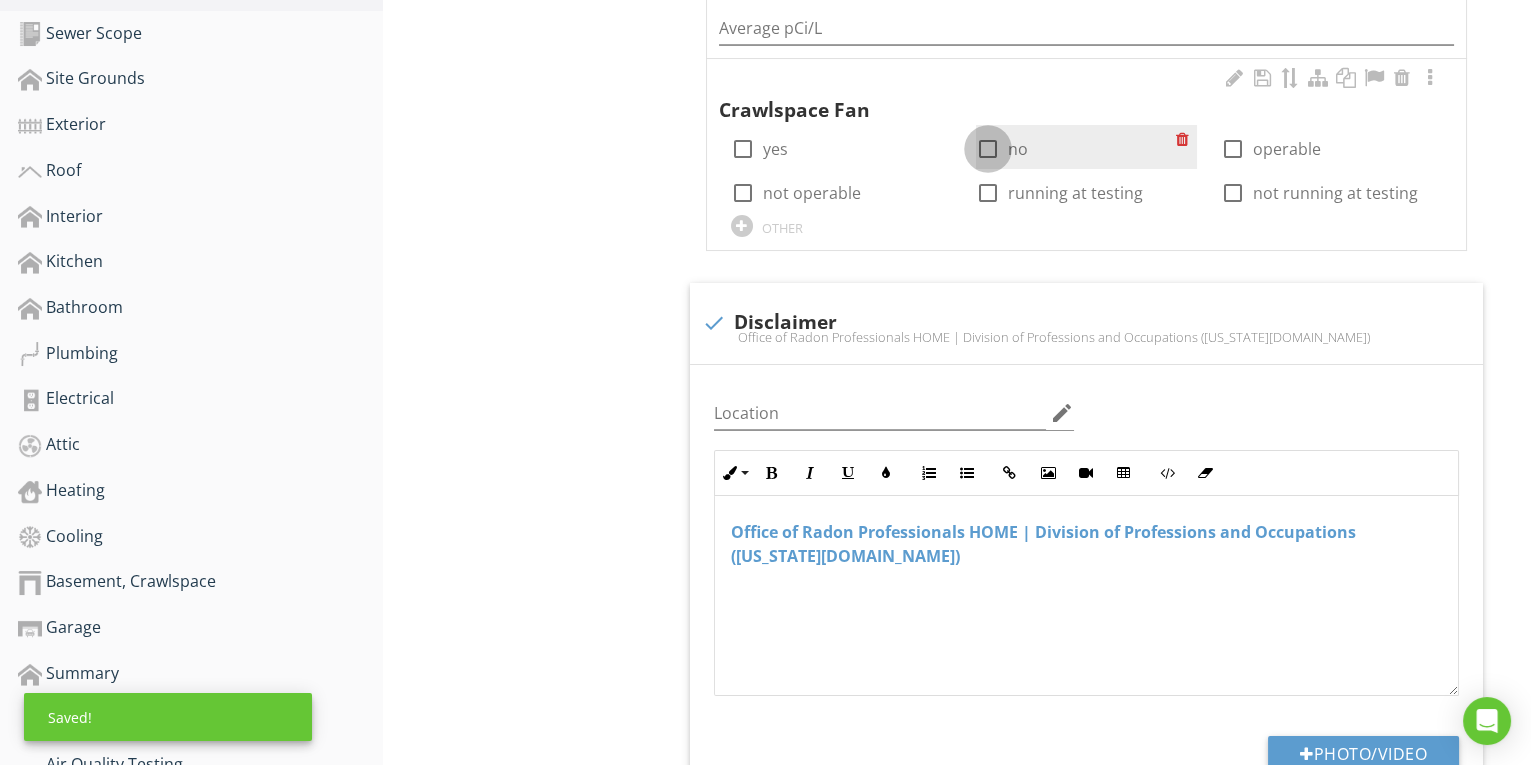 click at bounding box center [988, 149] 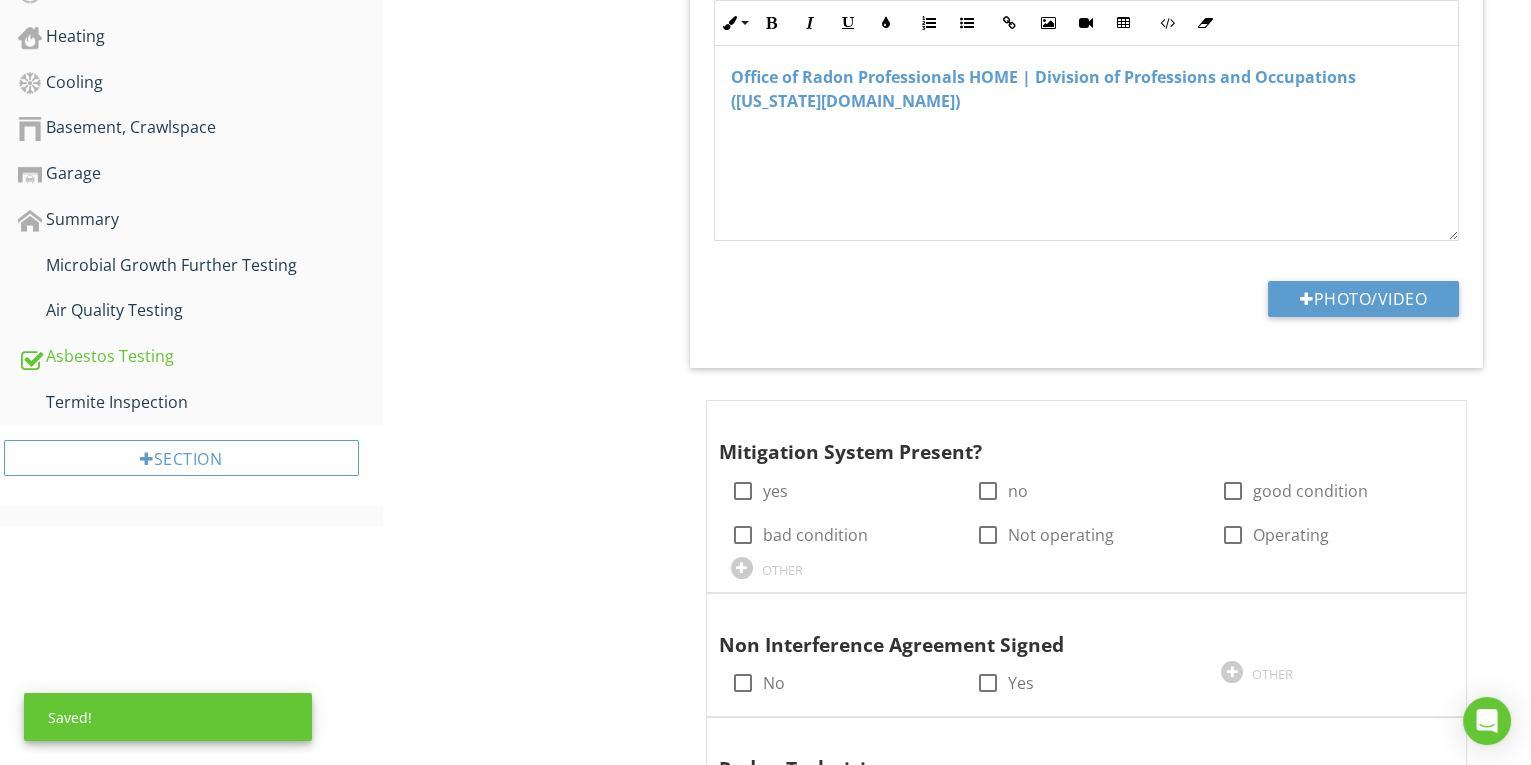 scroll, scrollTop: 1515, scrollLeft: 0, axis: vertical 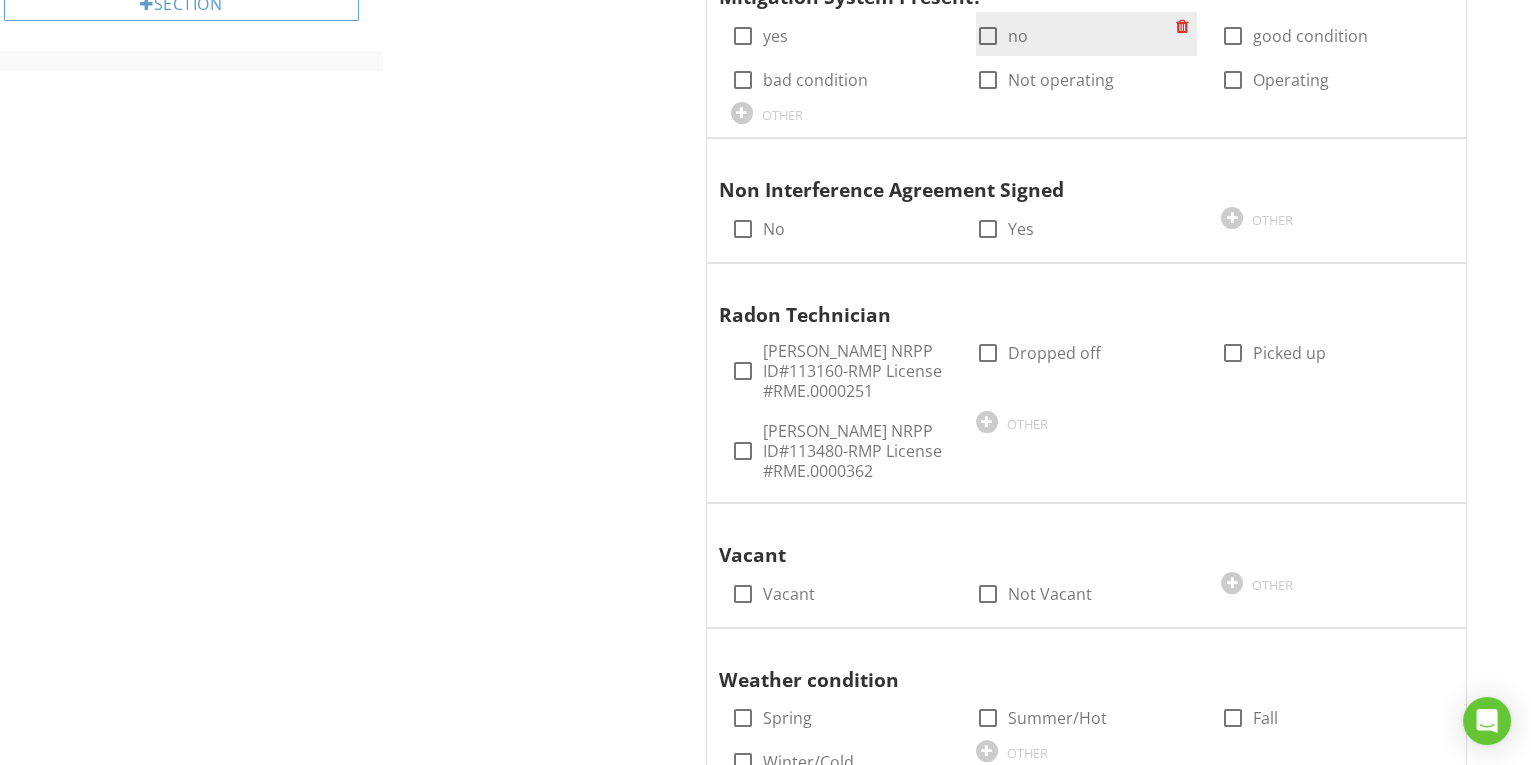 click at bounding box center (988, 36) 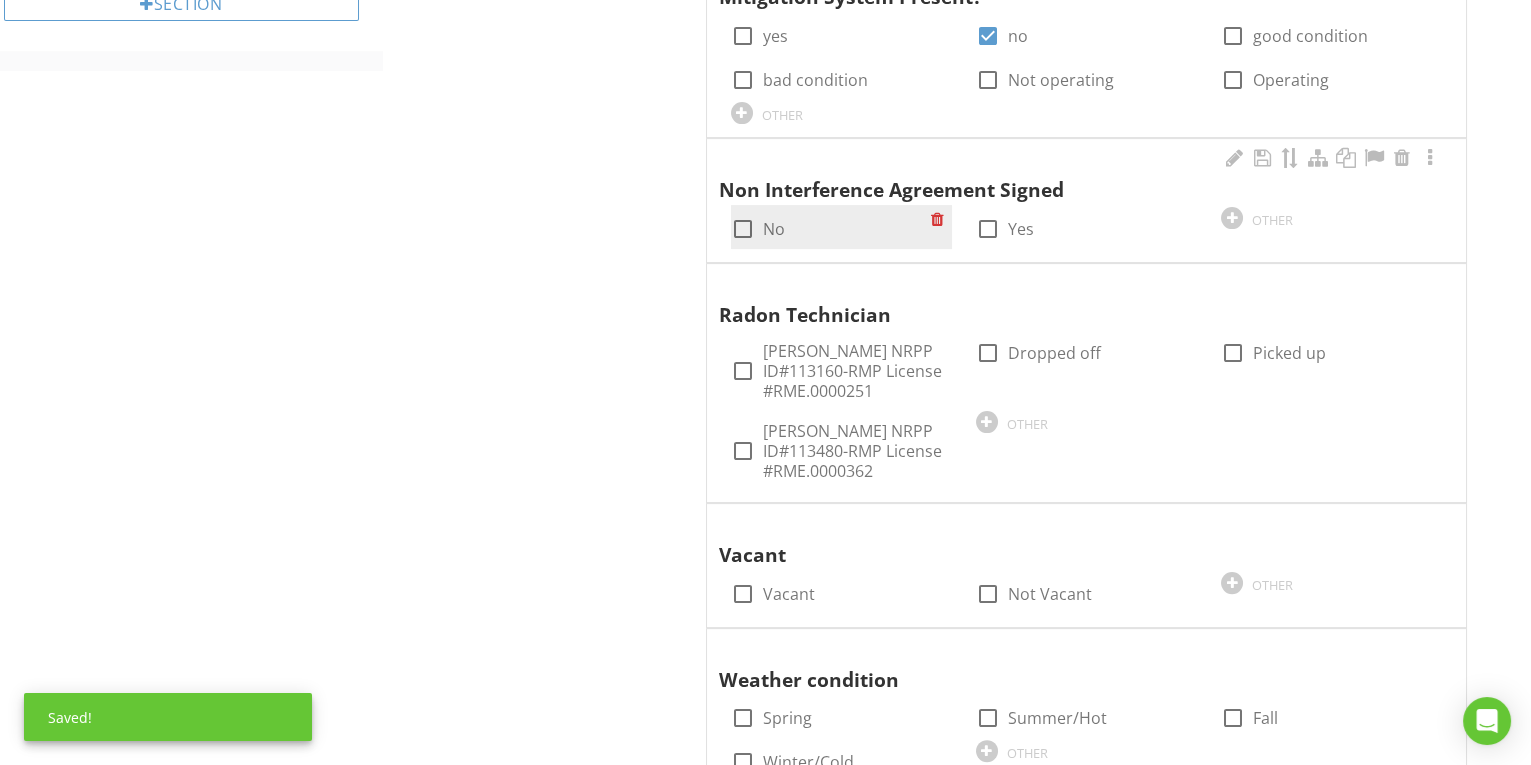 click at bounding box center [743, 229] 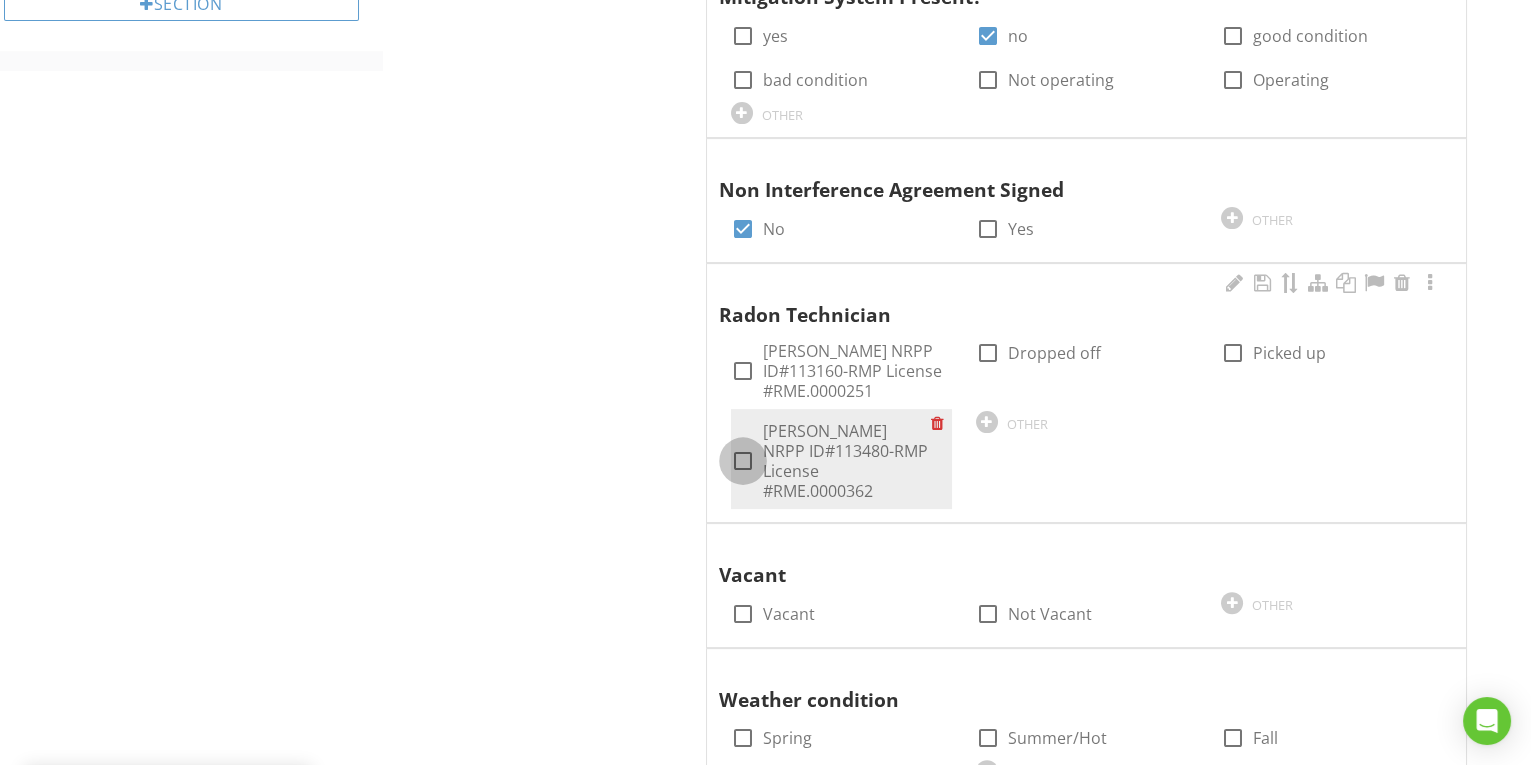 click at bounding box center (743, 461) 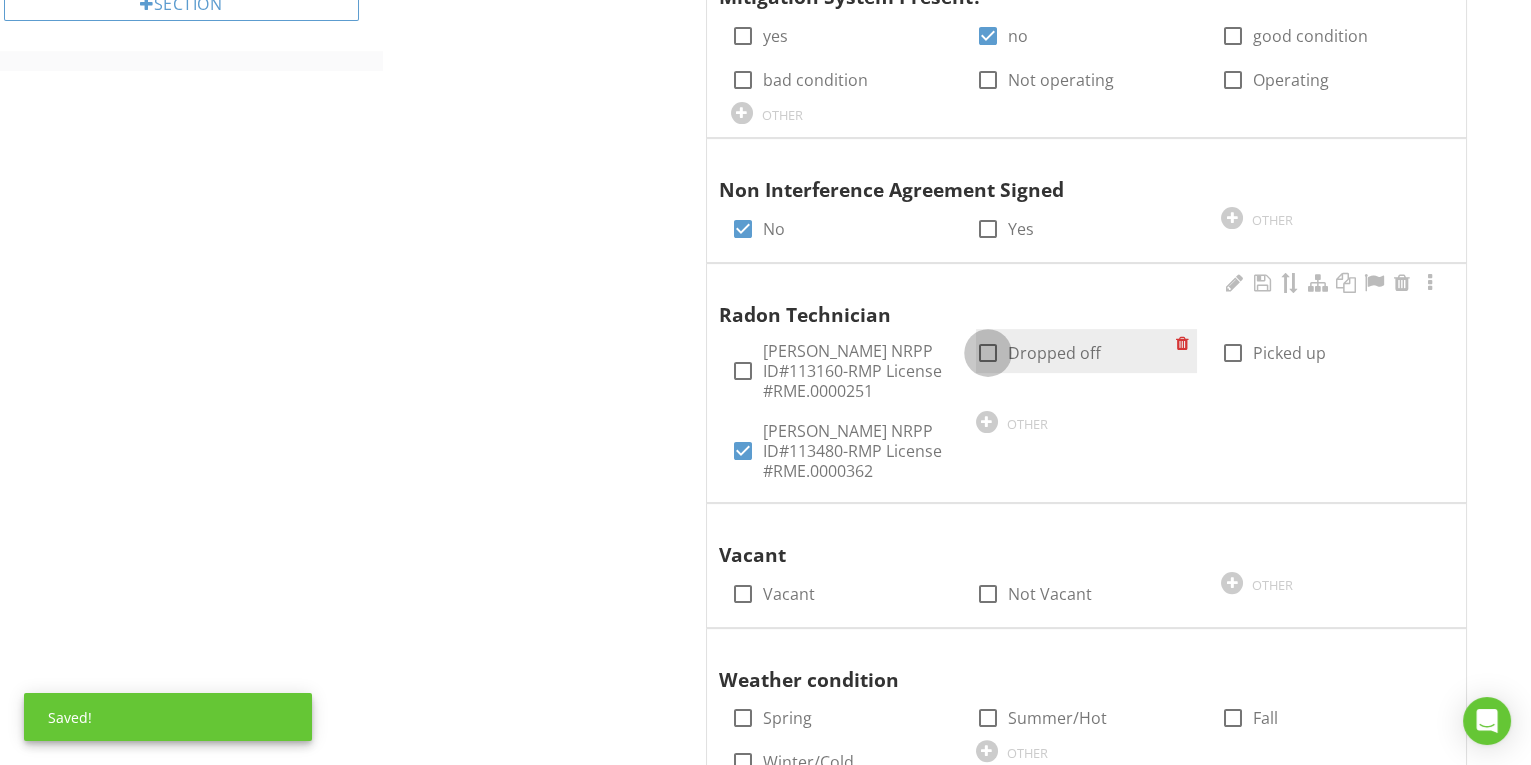 click at bounding box center (988, 353) 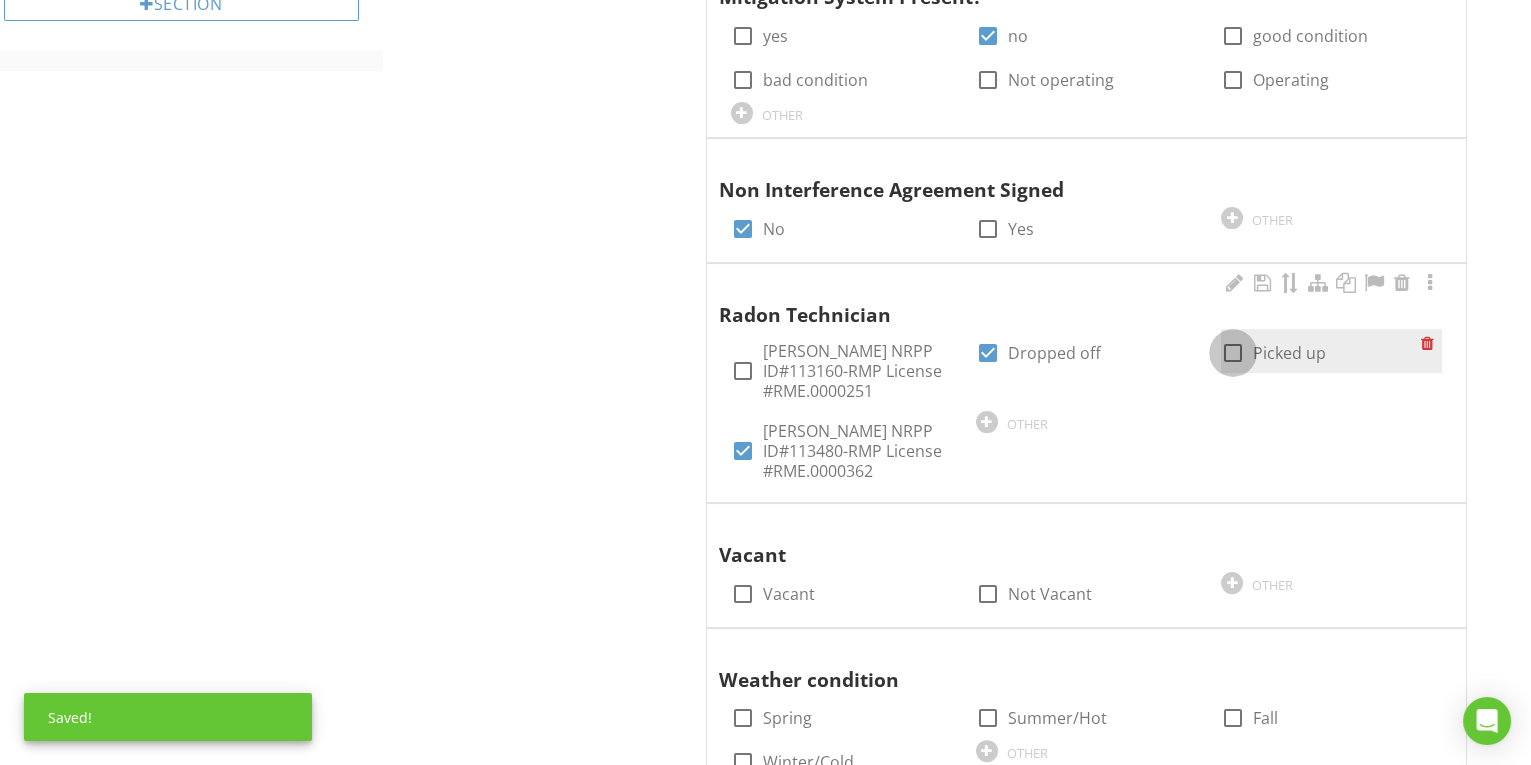 click at bounding box center [1233, 353] 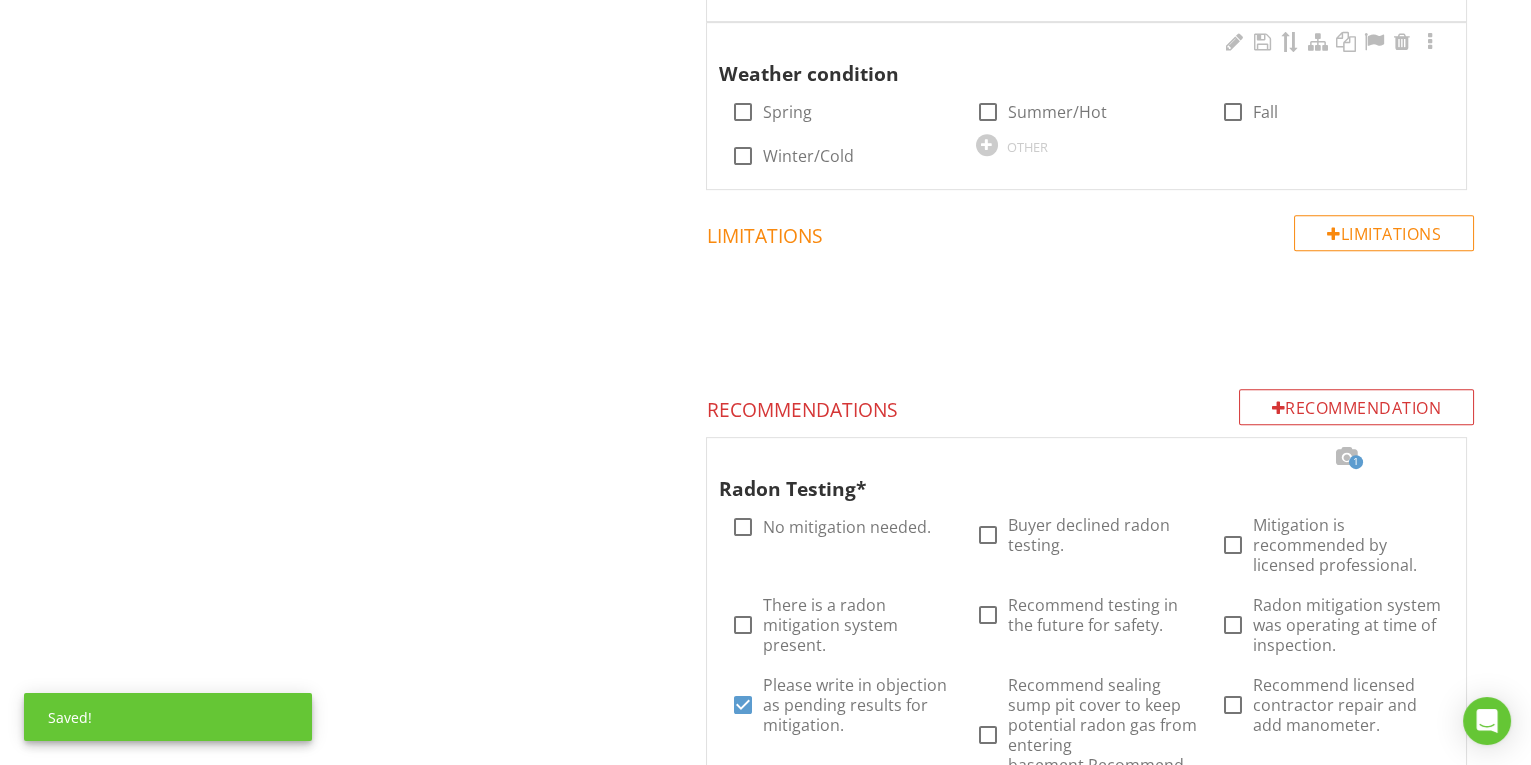 scroll, scrollTop: 1818, scrollLeft: 0, axis: vertical 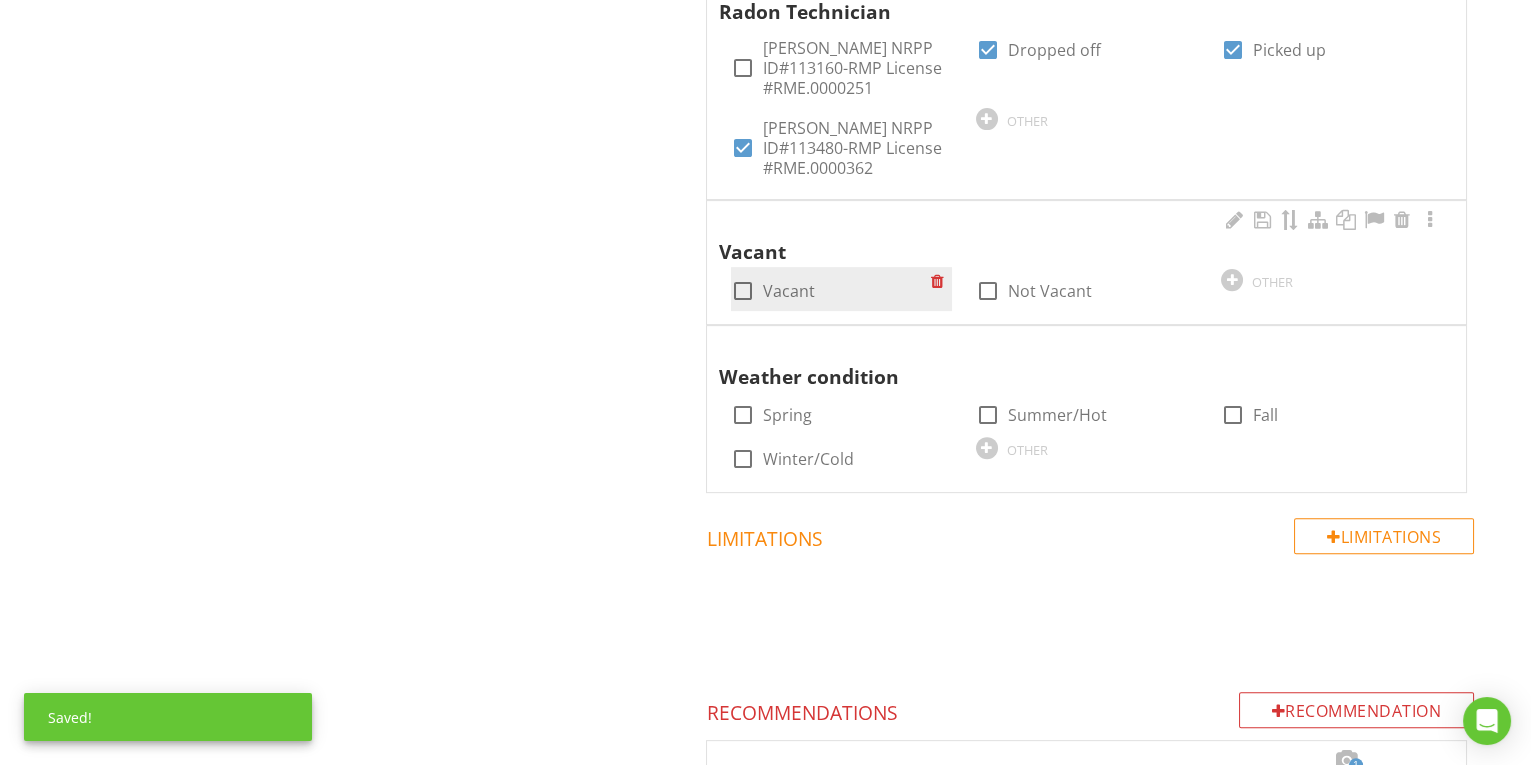 click at bounding box center (743, 291) 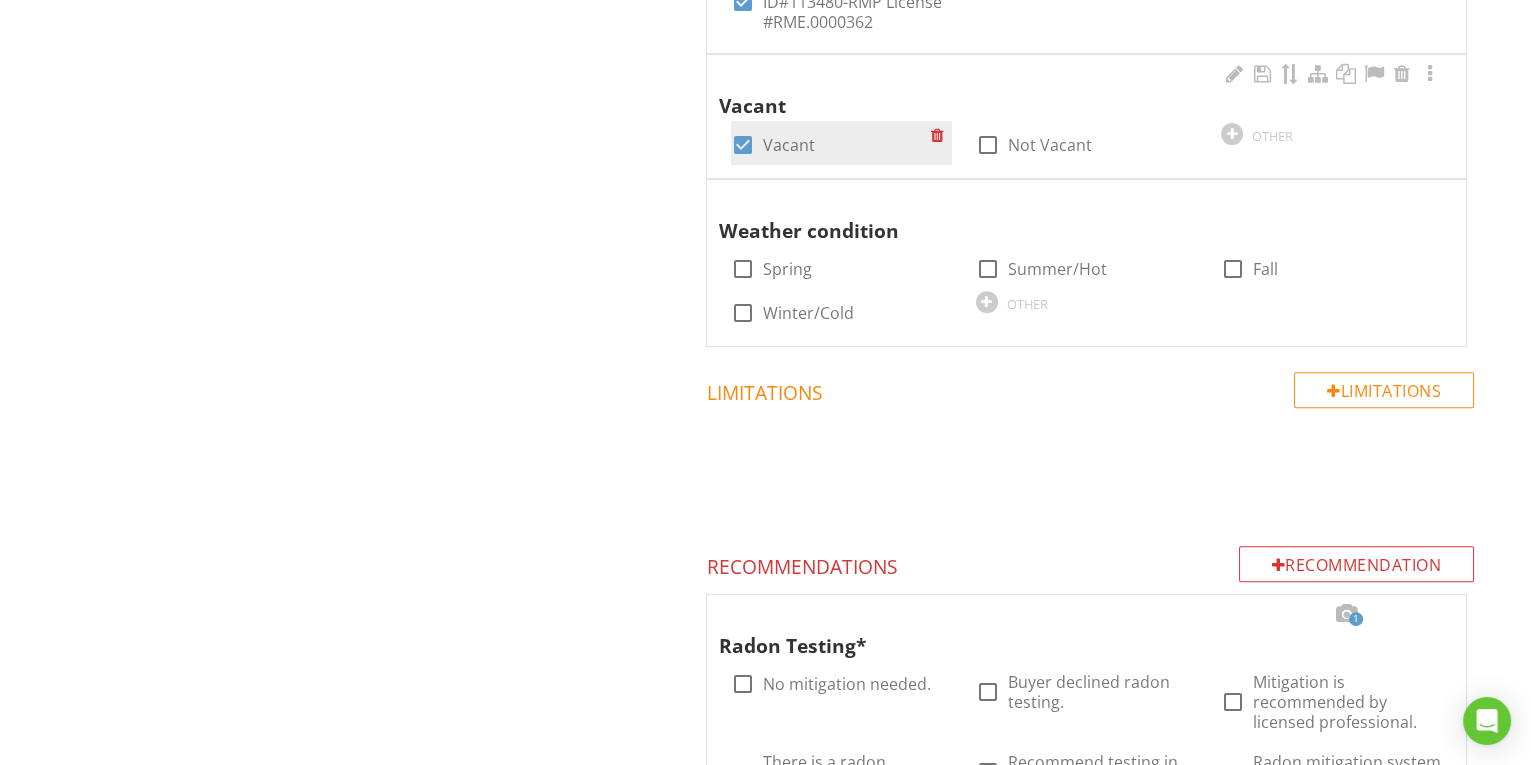 scroll, scrollTop: 1818, scrollLeft: 0, axis: vertical 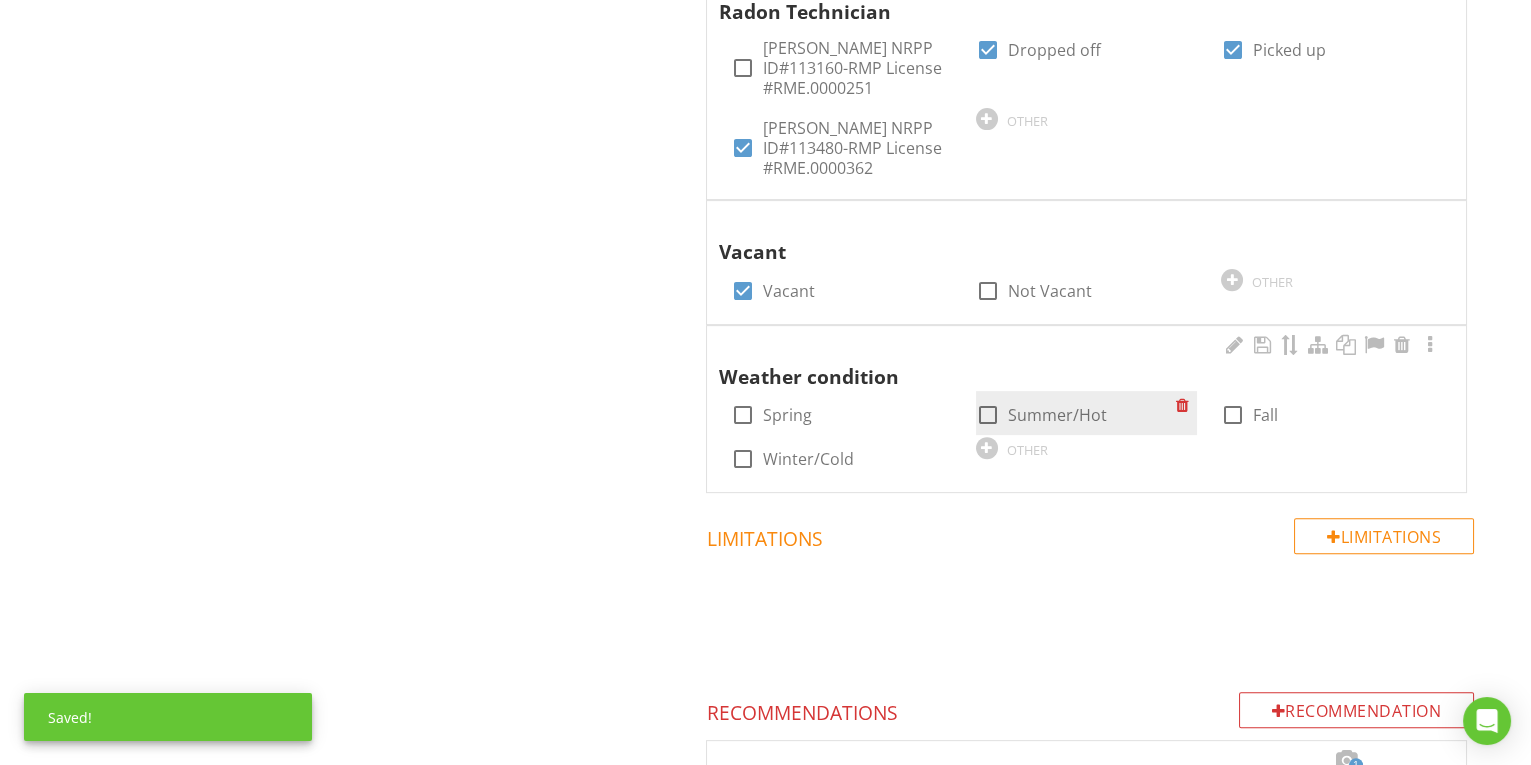 click at bounding box center [988, 415] 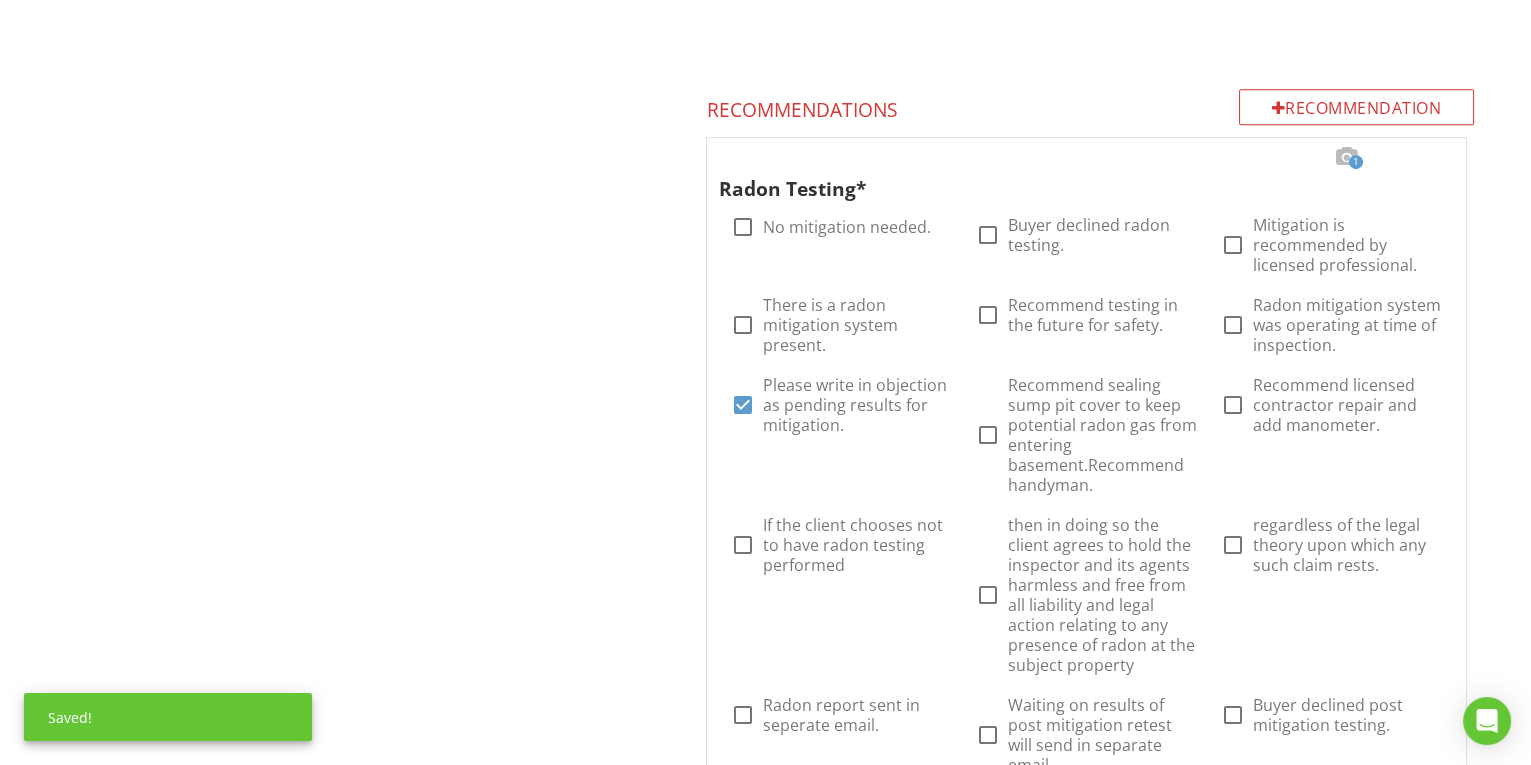 scroll, scrollTop: 2424, scrollLeft: 0, axis: vertical 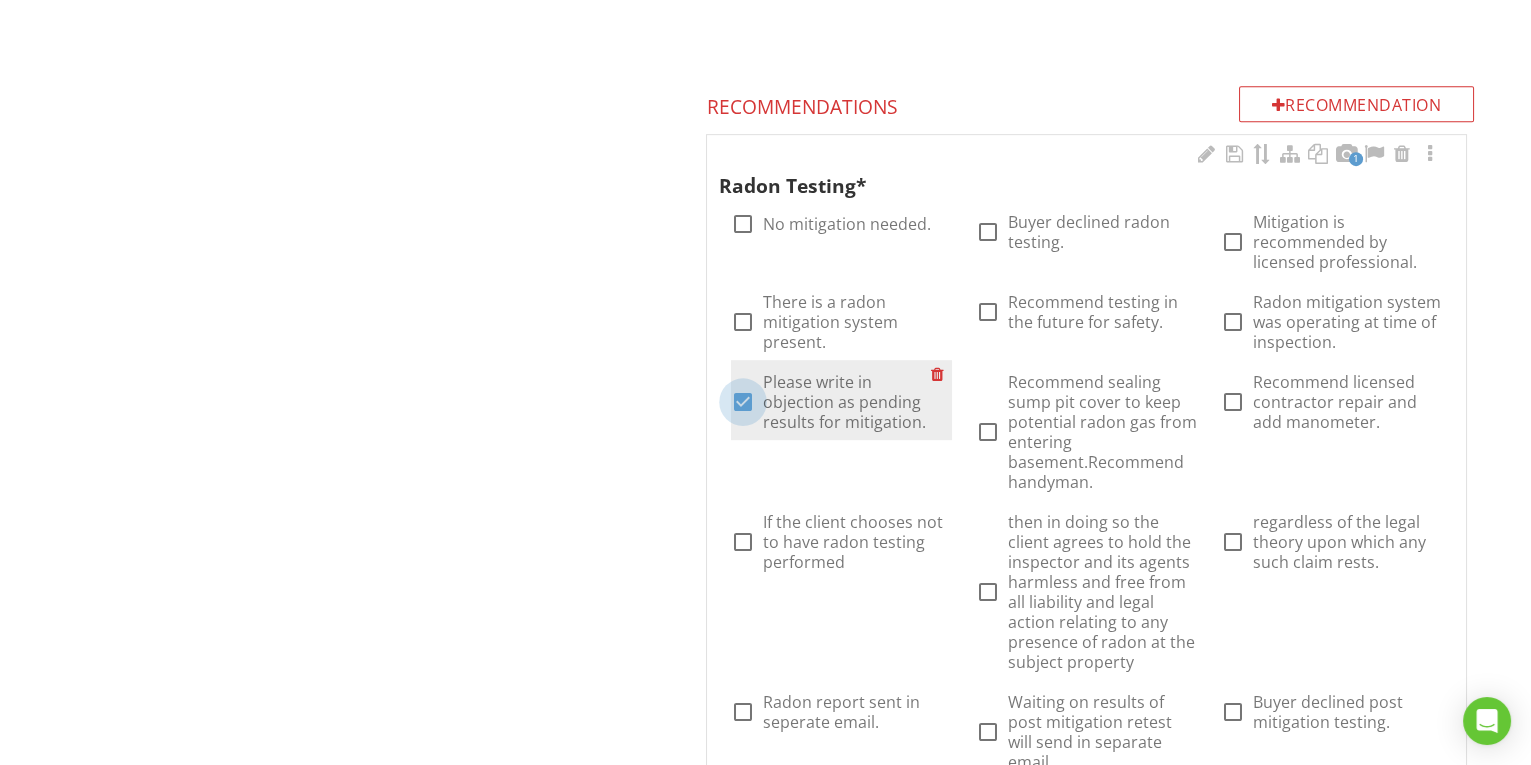 click at bounding box center (743, 402) 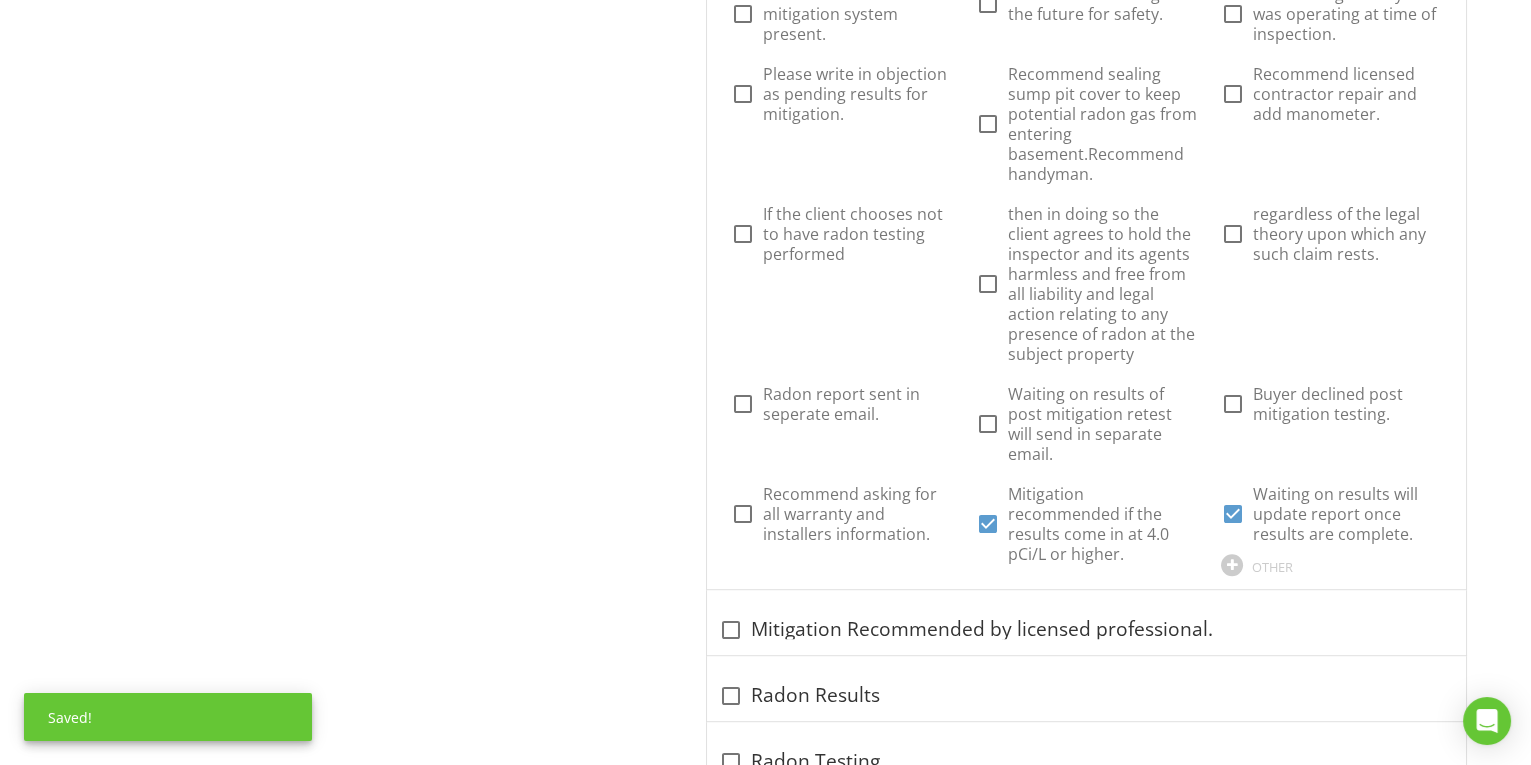 scroll, scrollTop: 2795, scrollLeft: 0, axis: vertical 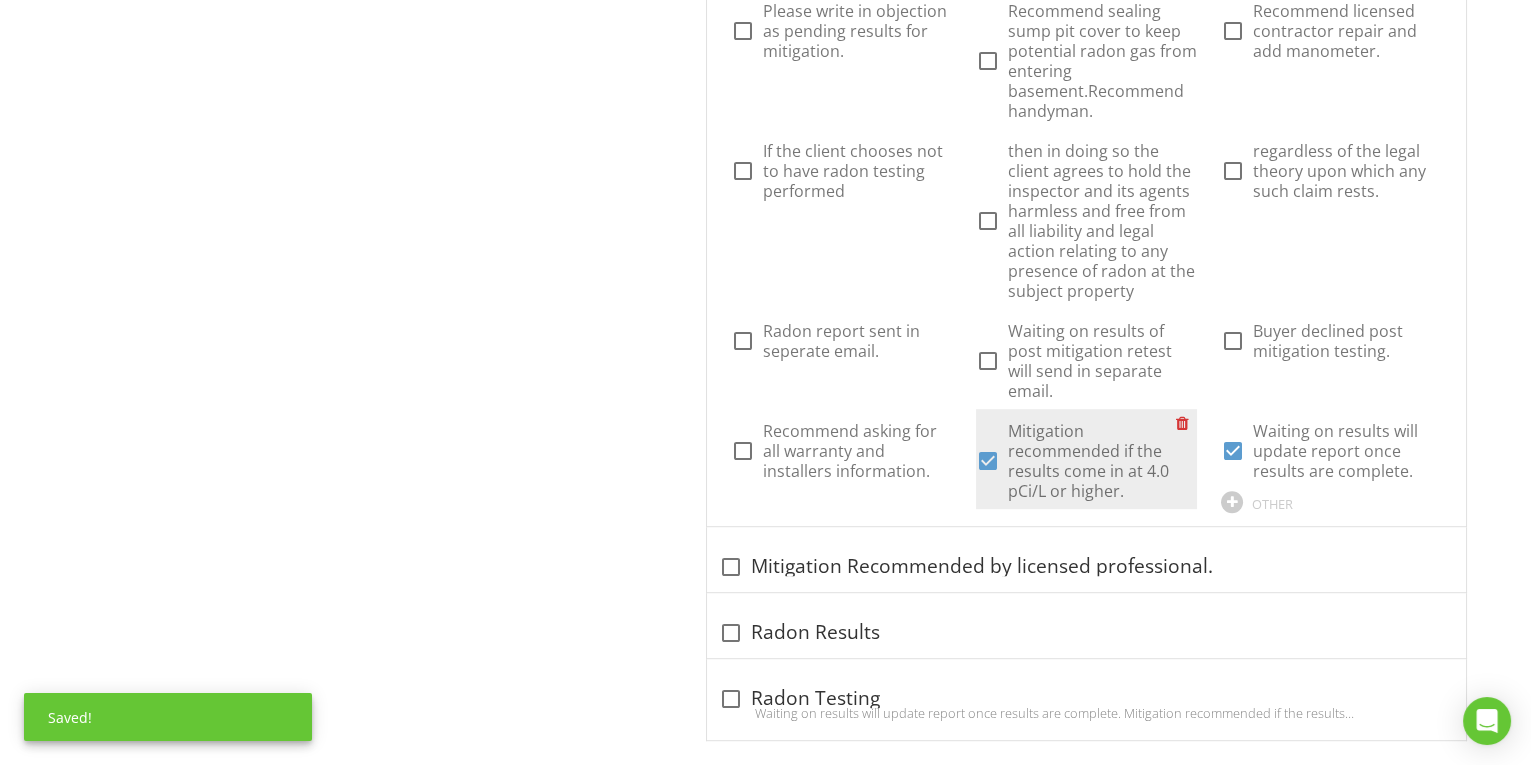 click at bounding box center [988, 461] 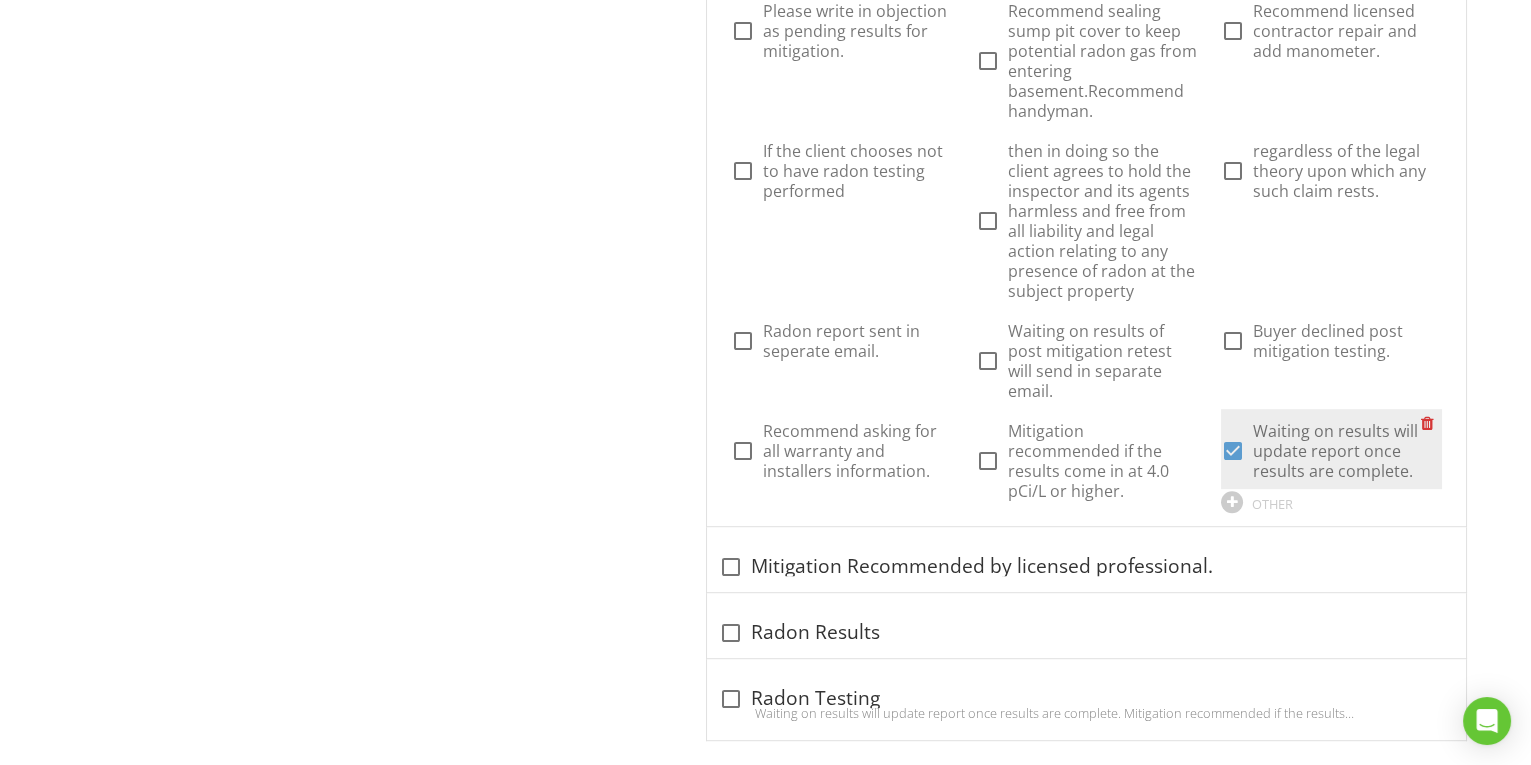 click at bounding box center (1233, 451) 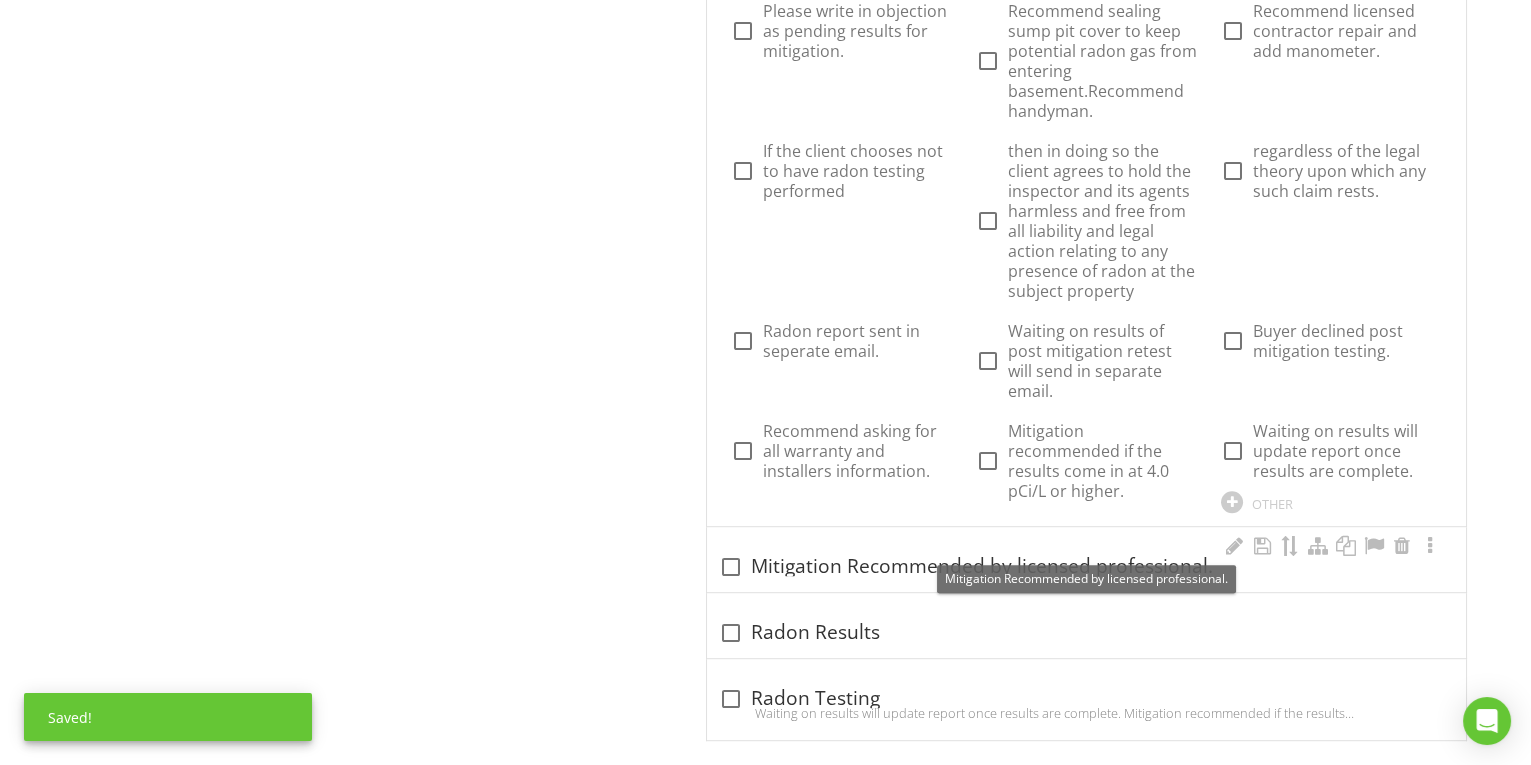click at bounding box center [731, 567] 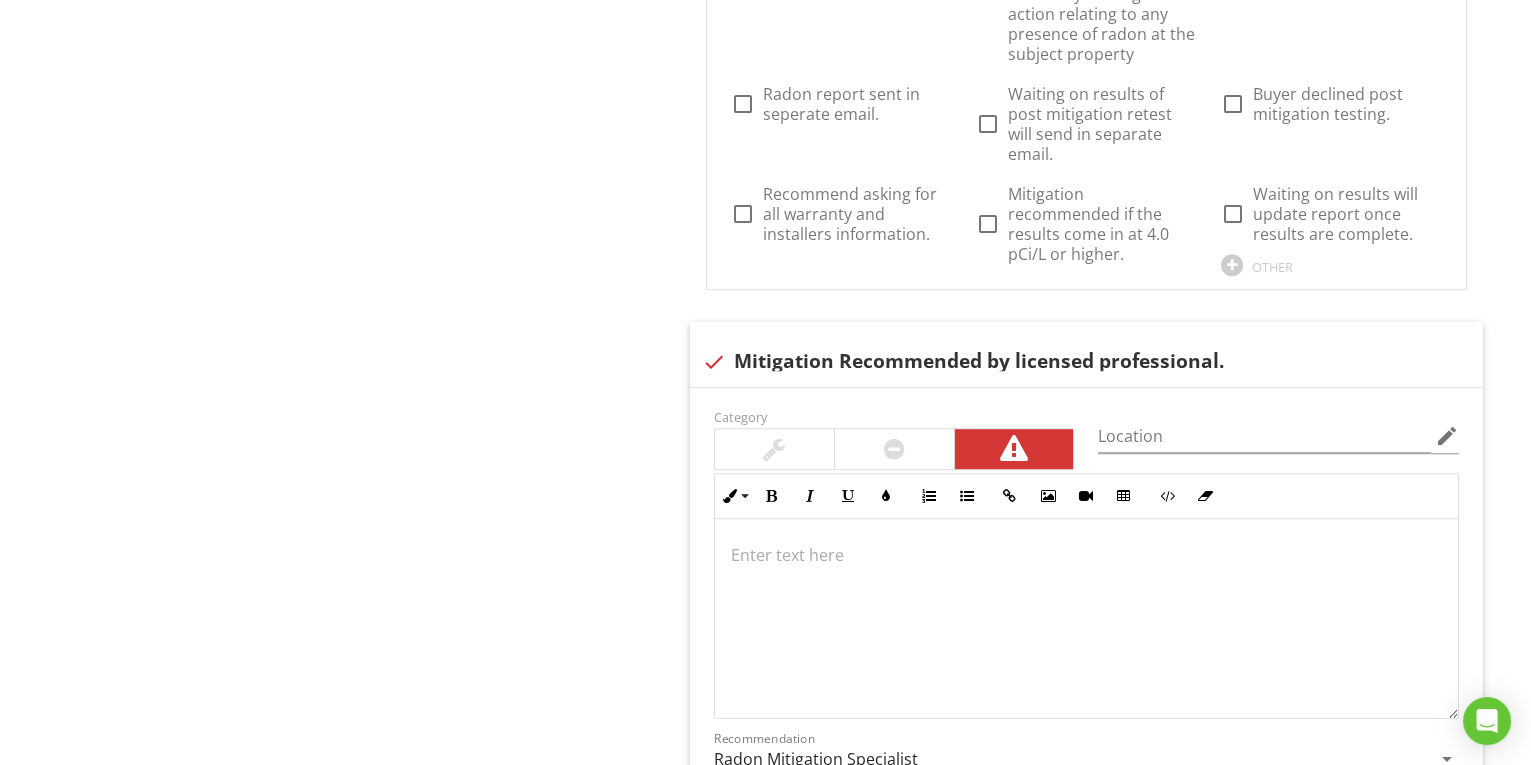 scroll, scrollTop: 3098, scrollLeft: 0, axis: vertical 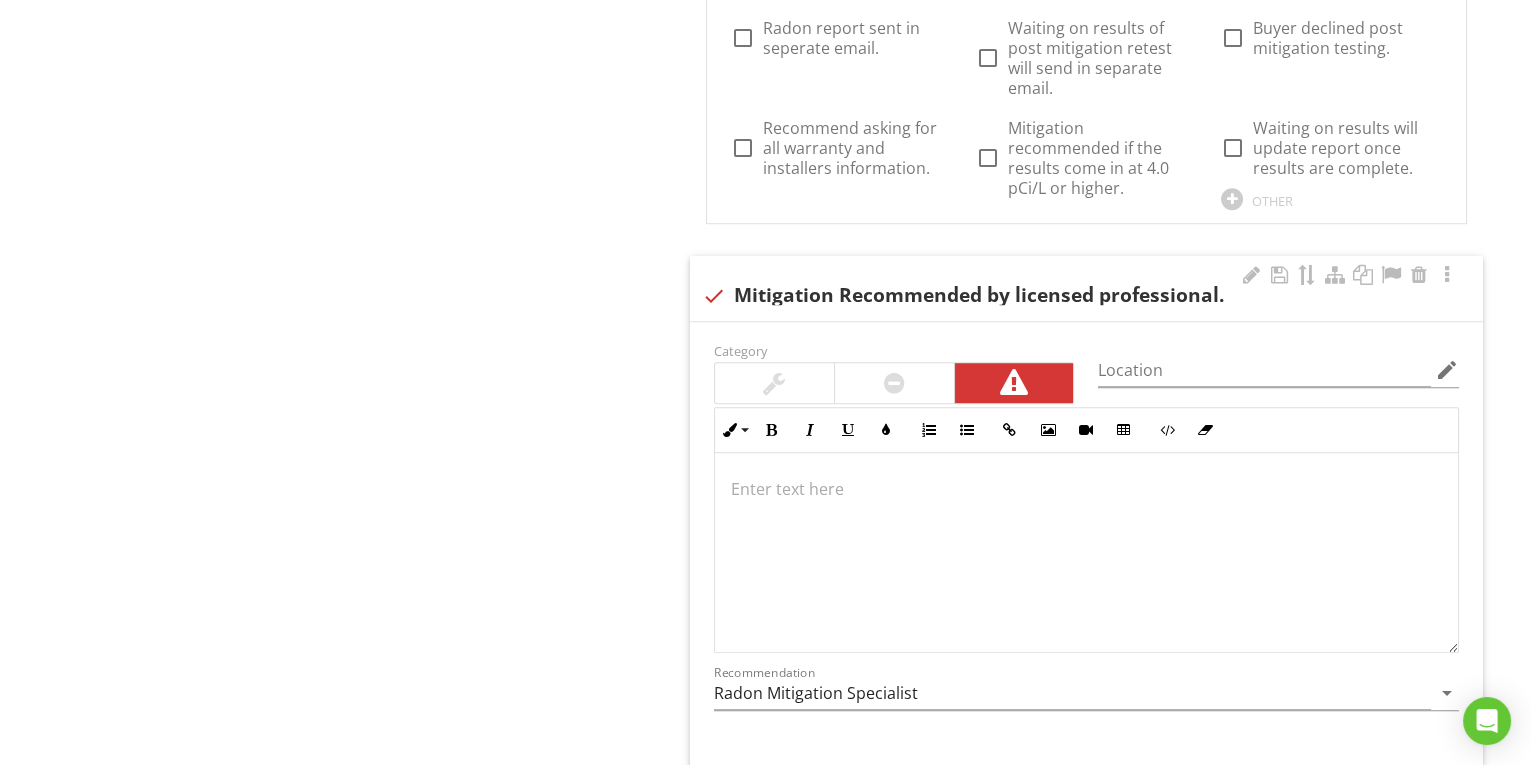 click at bounding box center [1086, 553] 